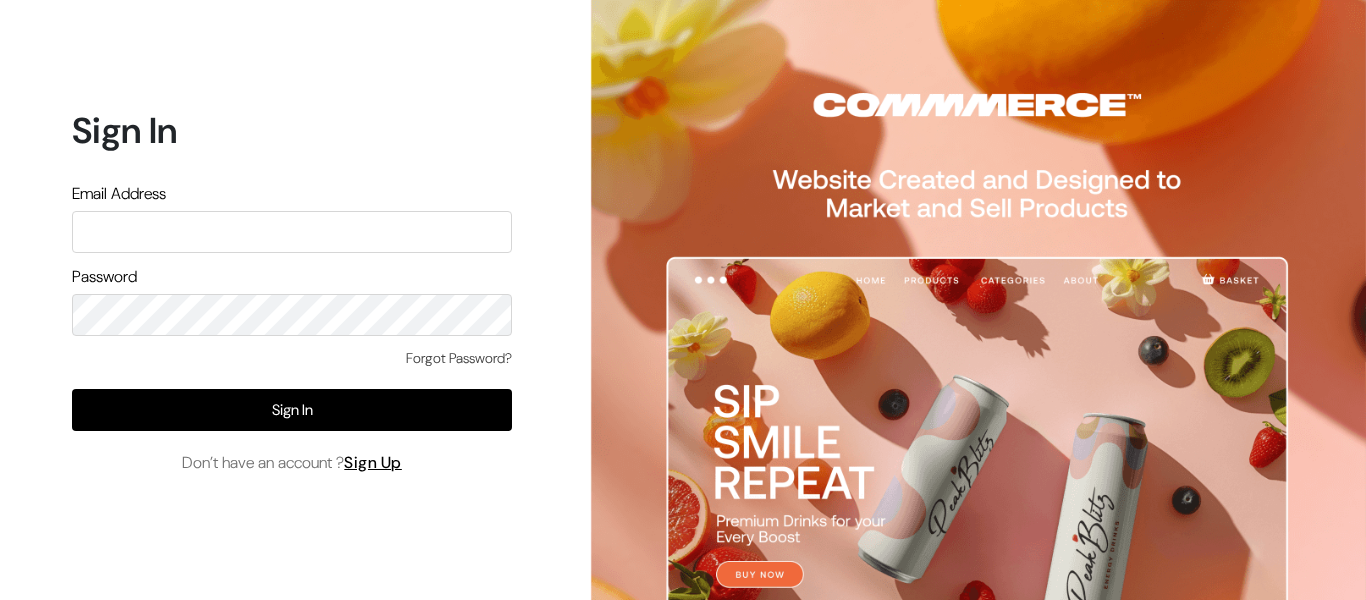 scroll, scrollTop: 0, scrollLeft: 0, axis: both 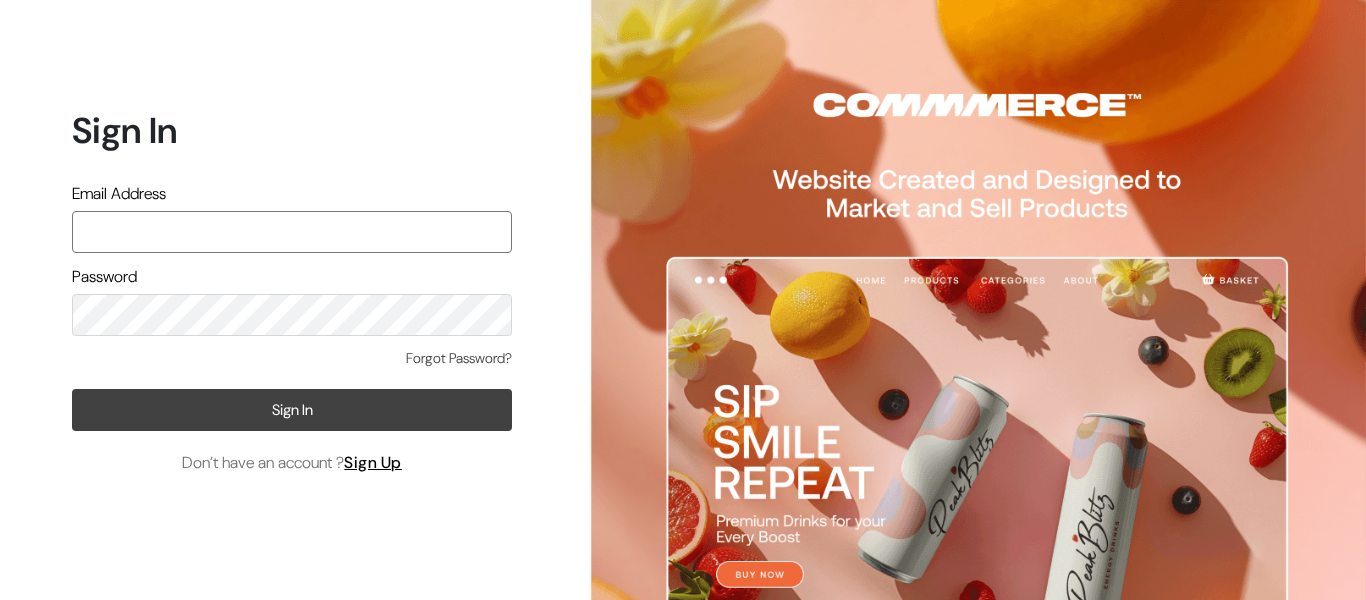 type on "ajarihant84@gmail.com" 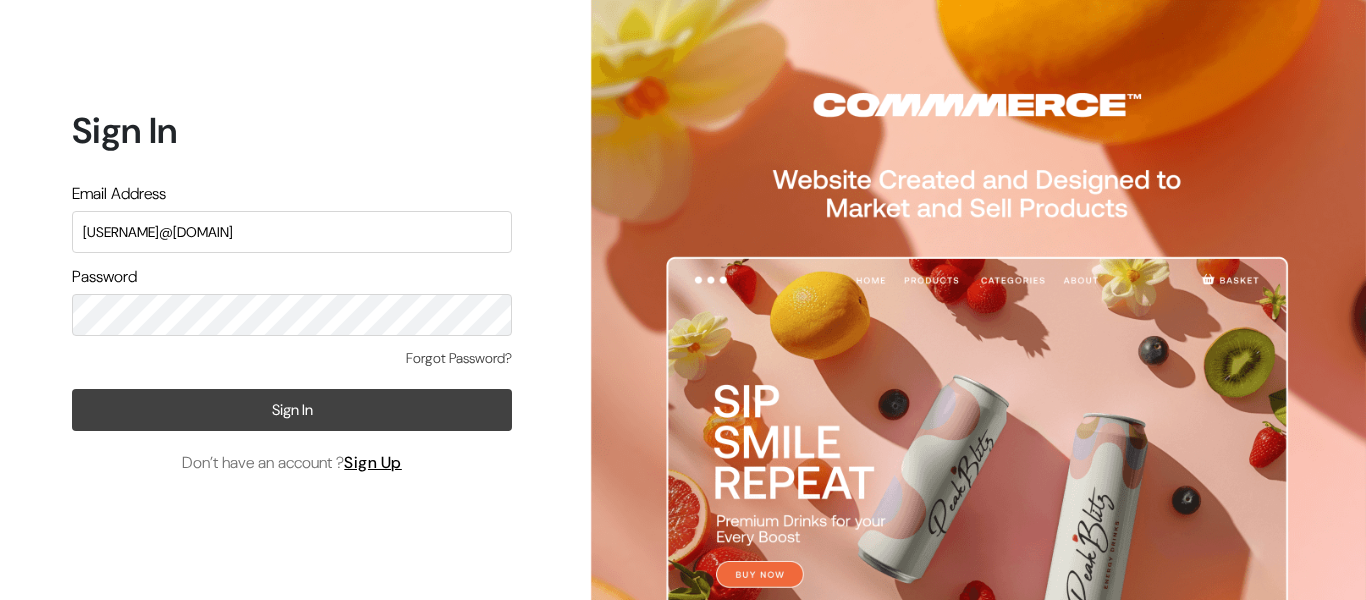 click on "Sign In" at bounding box center (292, 410) 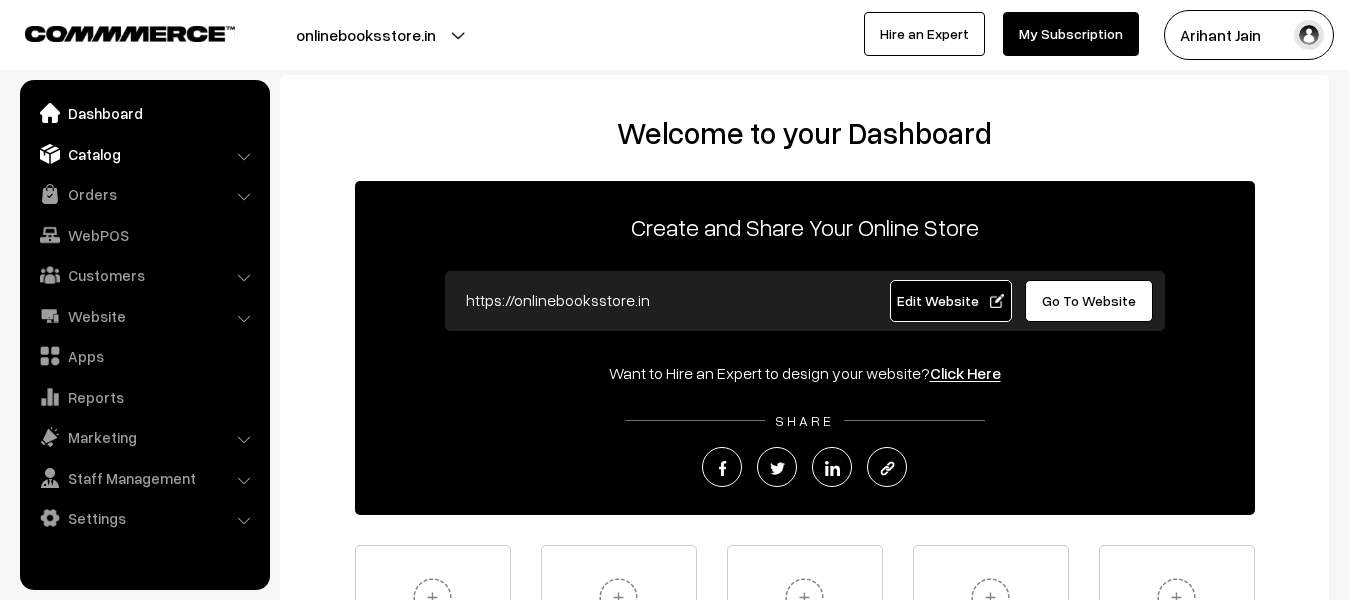 scroll, scrollTop: 0, scrollLeft: 0, axis: both 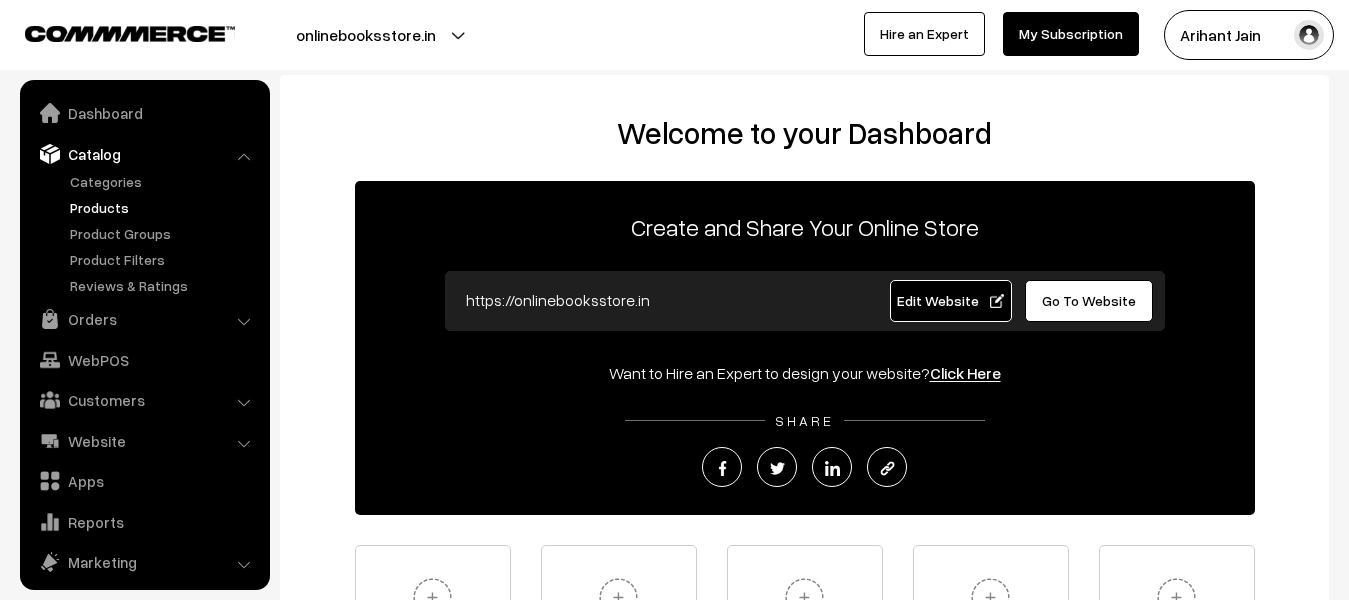 drag, startPoint x: 103, startPoint y: 208, endPoint x: 128, endPoint y: 224, distance: 29.681644 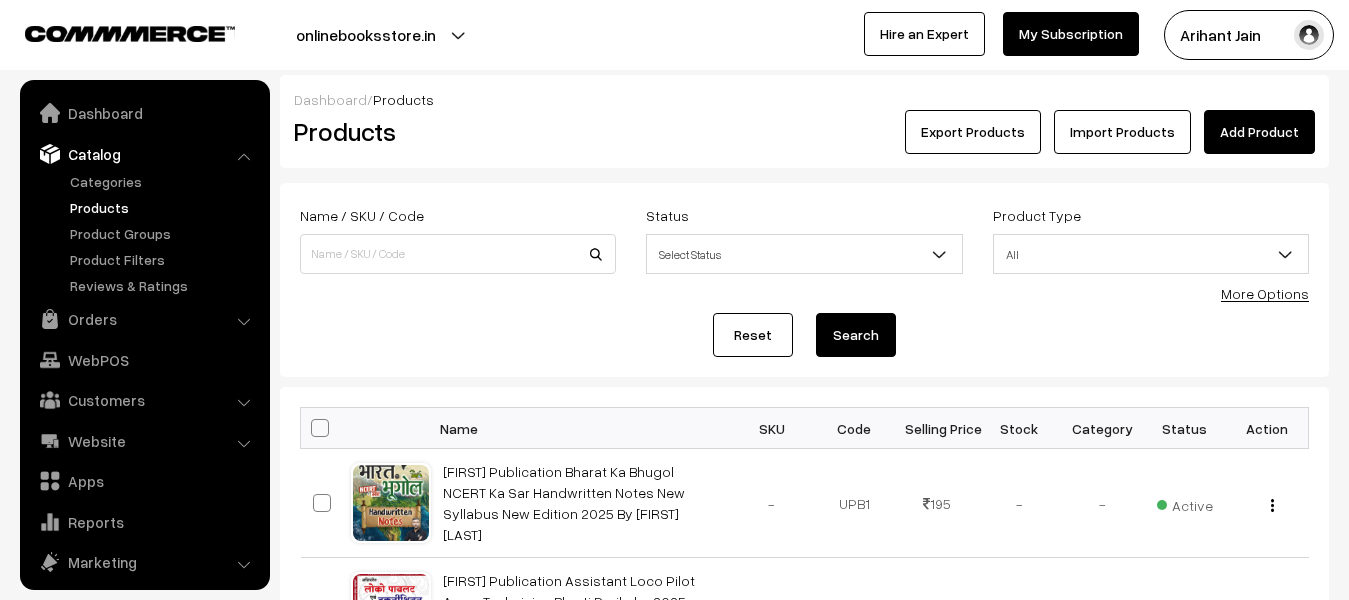 scroll, scrollTop: 0, scrollLeft: 0, axis: both 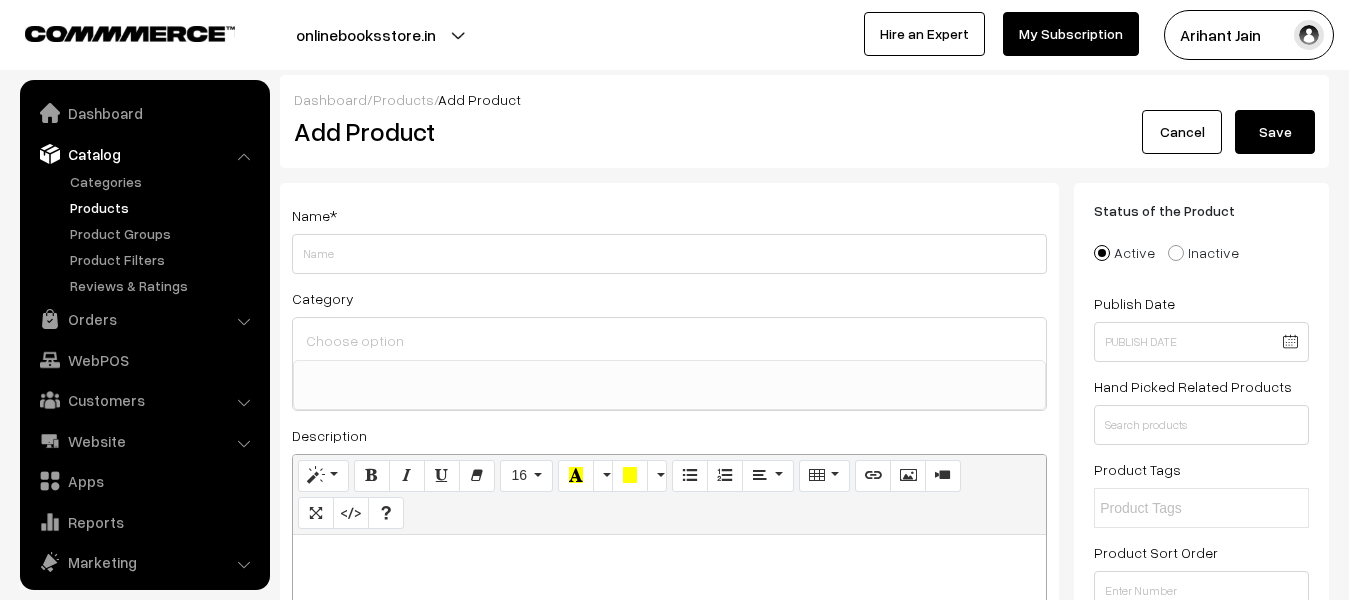 select 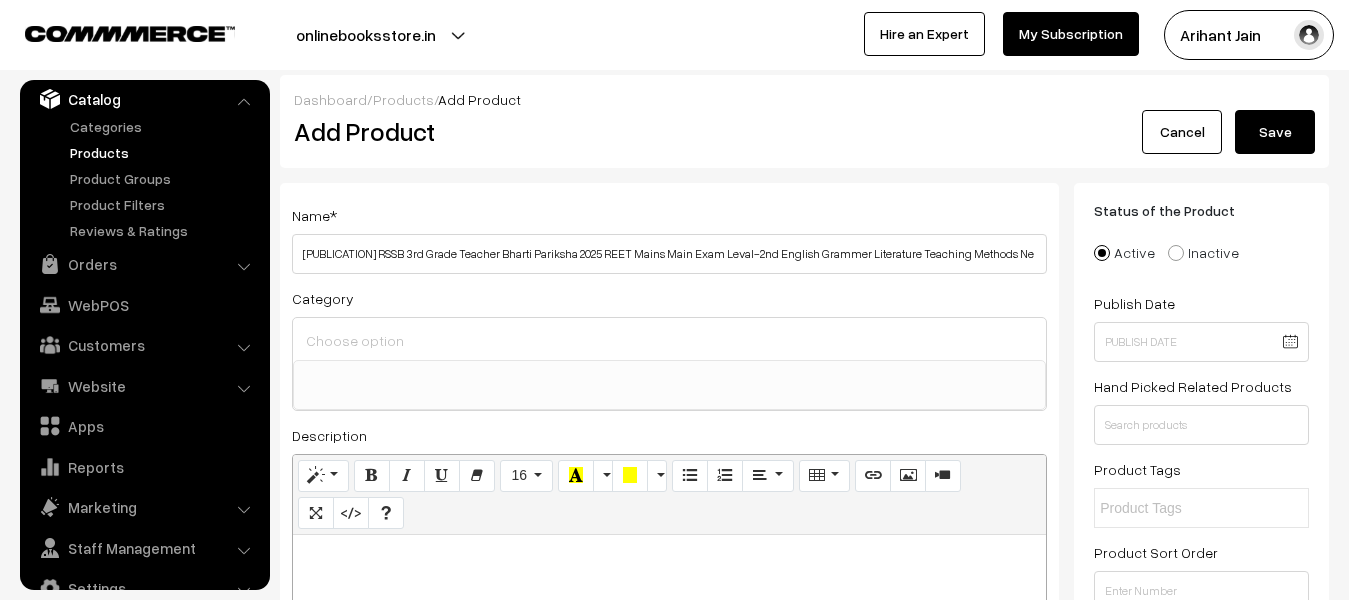 scroll, scrollTop: 0, scrollLeft: 384, axis: horizontal 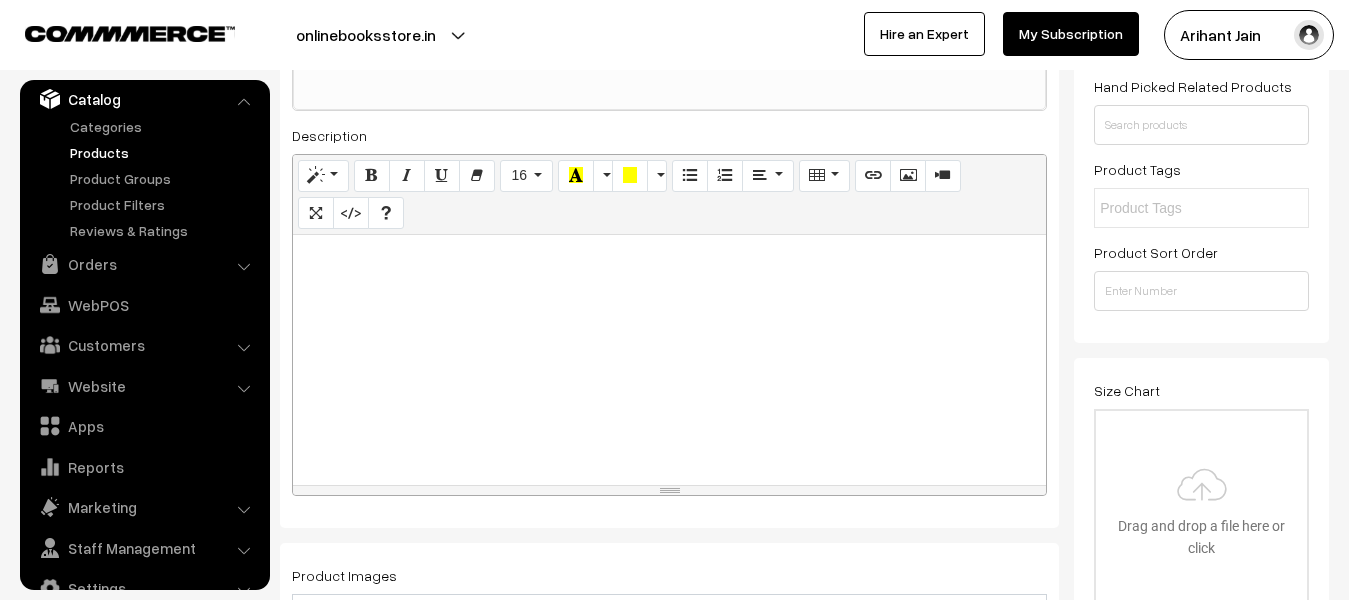 type on "Akshansh Publication RSSB 3rd  Grade Teacher Bharti Pariksha 2025 REET Mains Main Exam Leval-2nd  English Grammer Literature Teaching Methods New Syllabus New Edition 2025 By Majish Mangal Sir And By Shivani Maam" 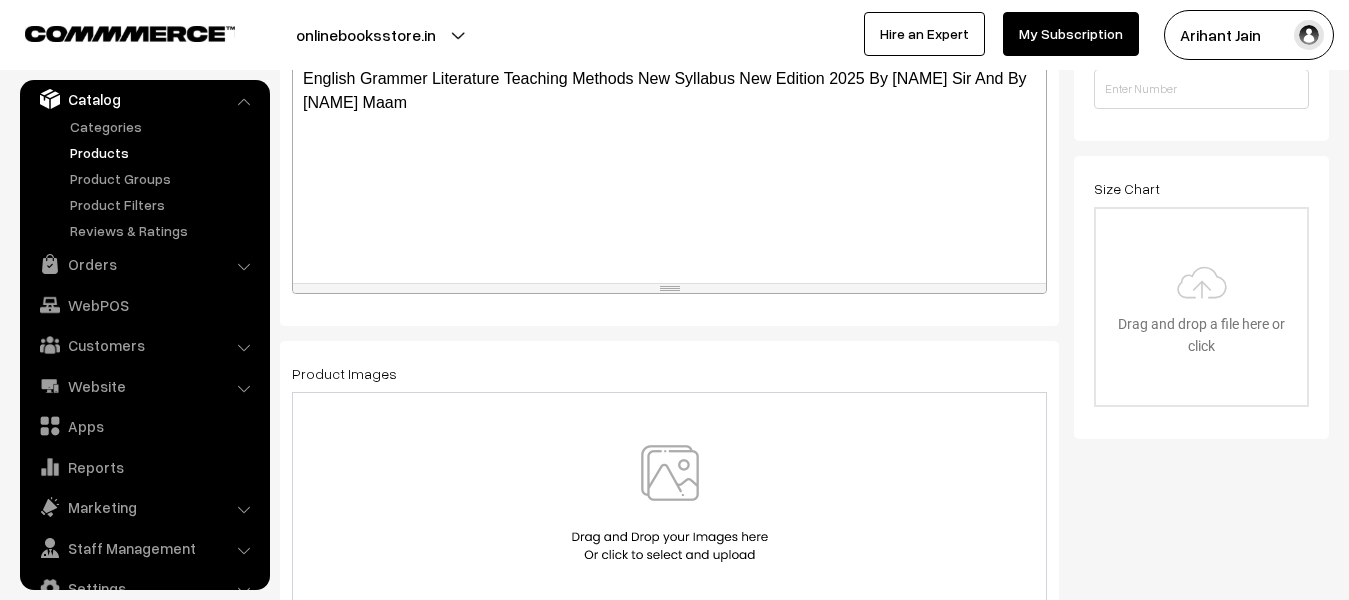 scroll, scrollTop: 700, scrollLeft: 0, axis: vertical 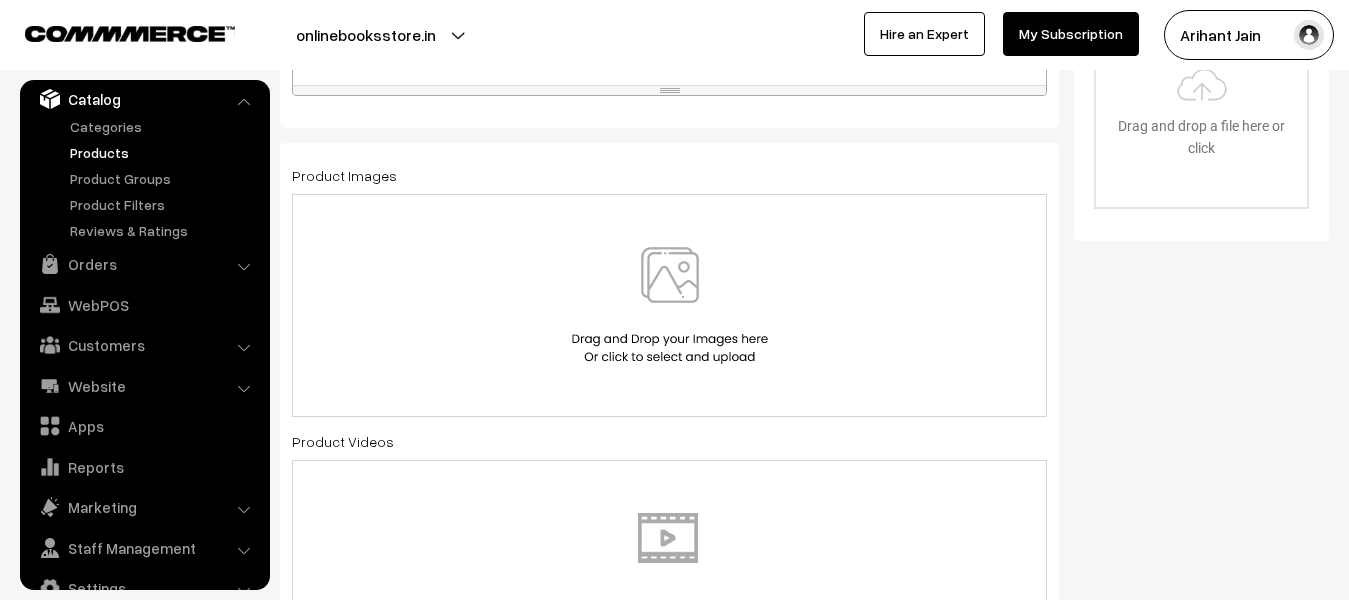 click at bounding box center (670, 305) 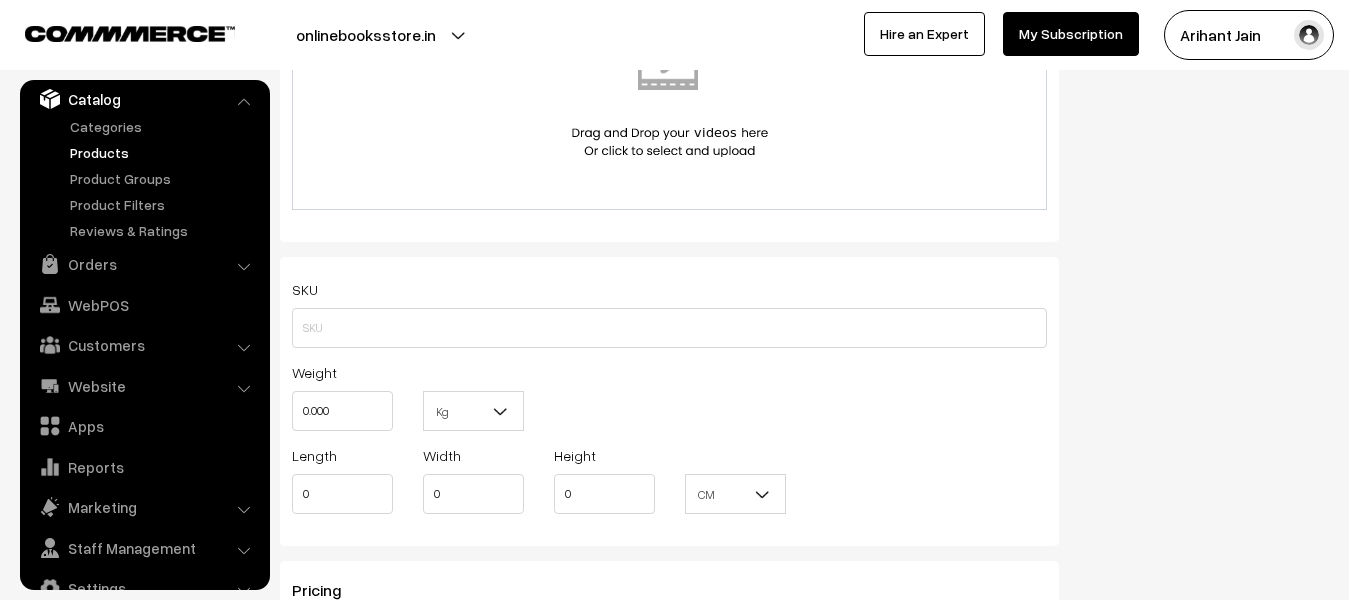 scroll, scrollTop: 1200, scrollLeft: 0, axis: vertical 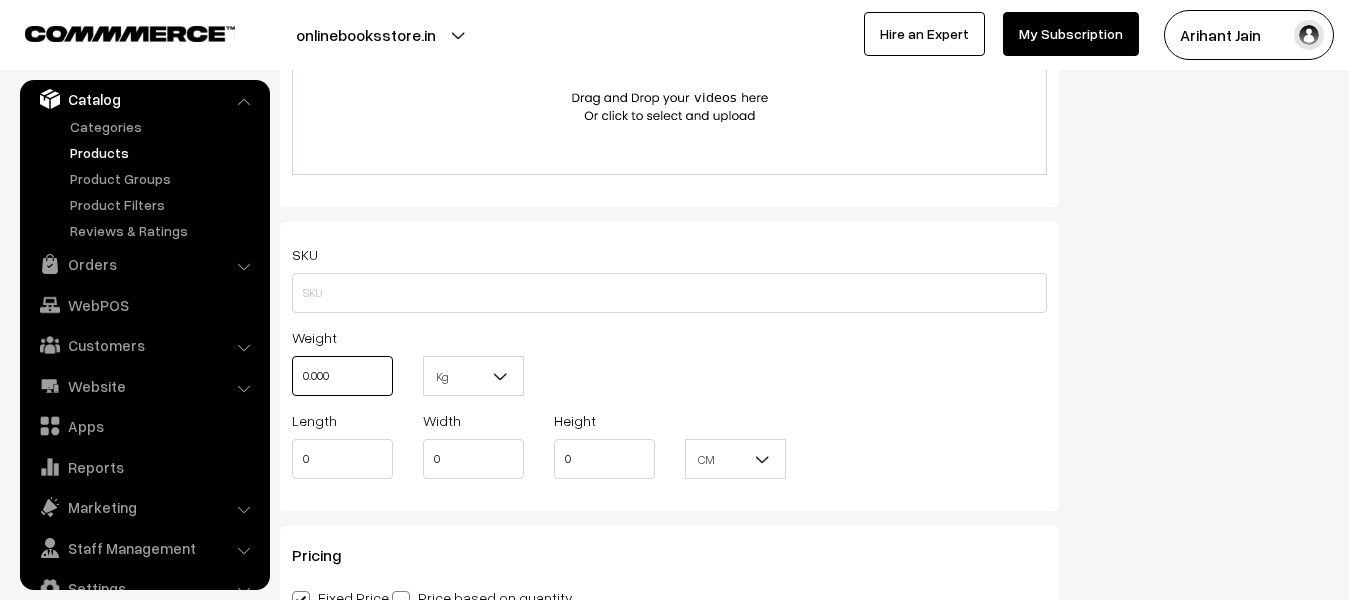 click on "0.000" at bounding box center (342, 376) 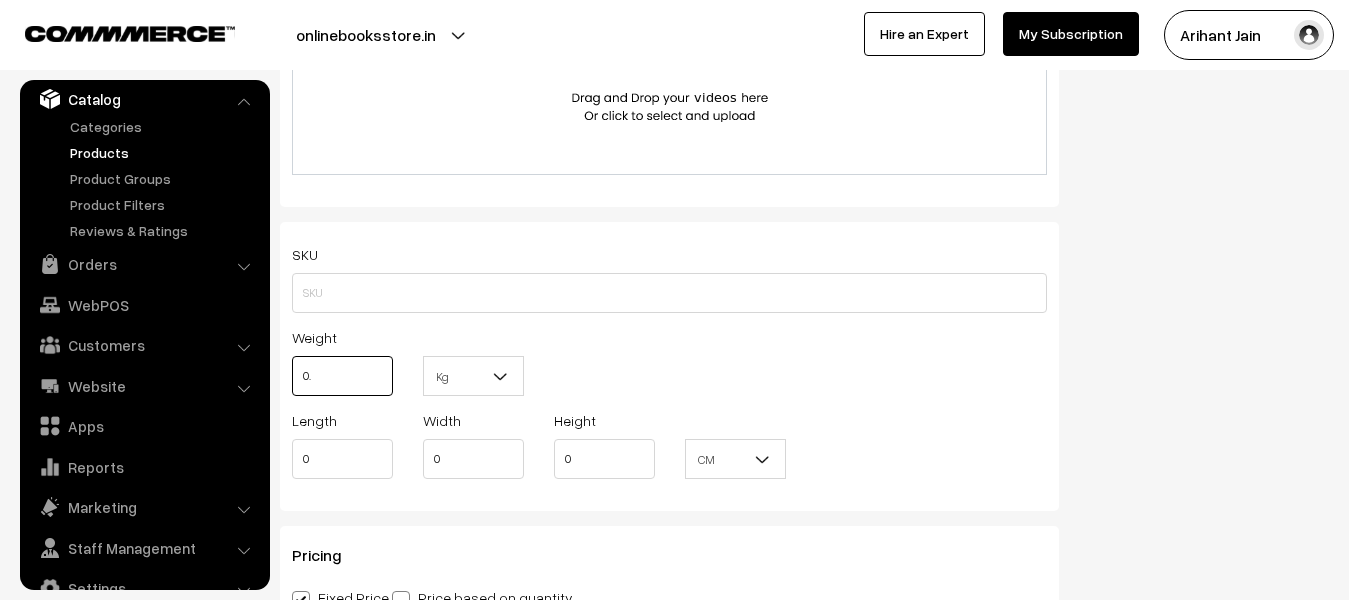 type on "0" 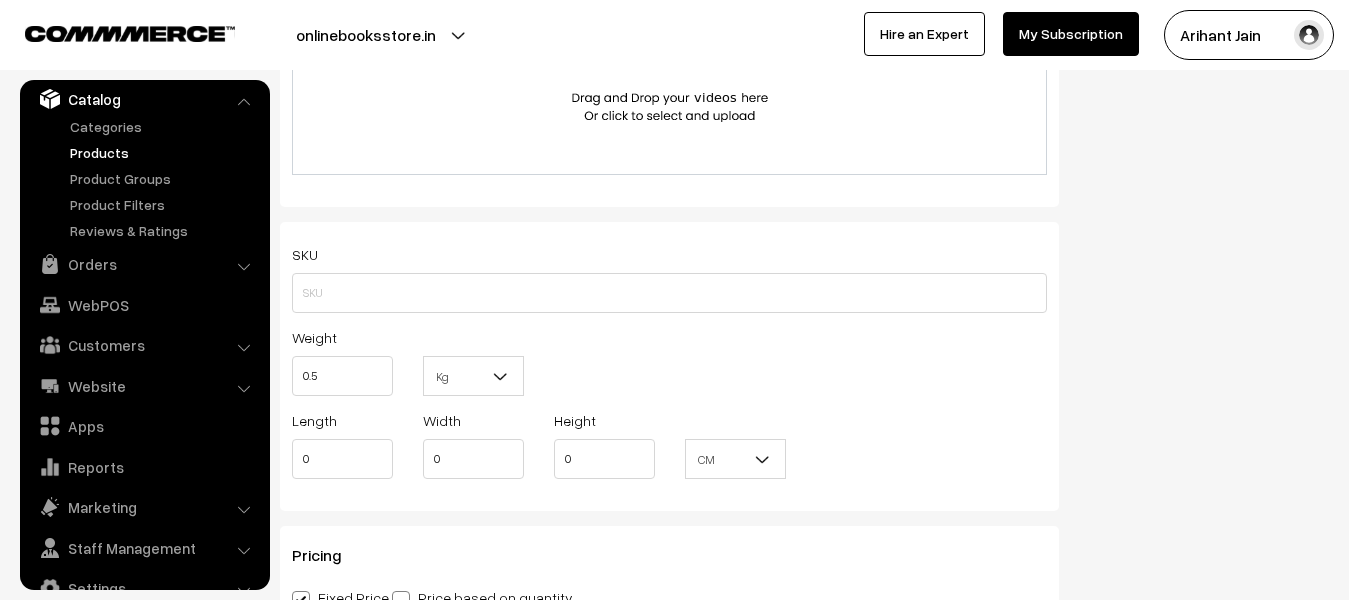 type on "0.50" 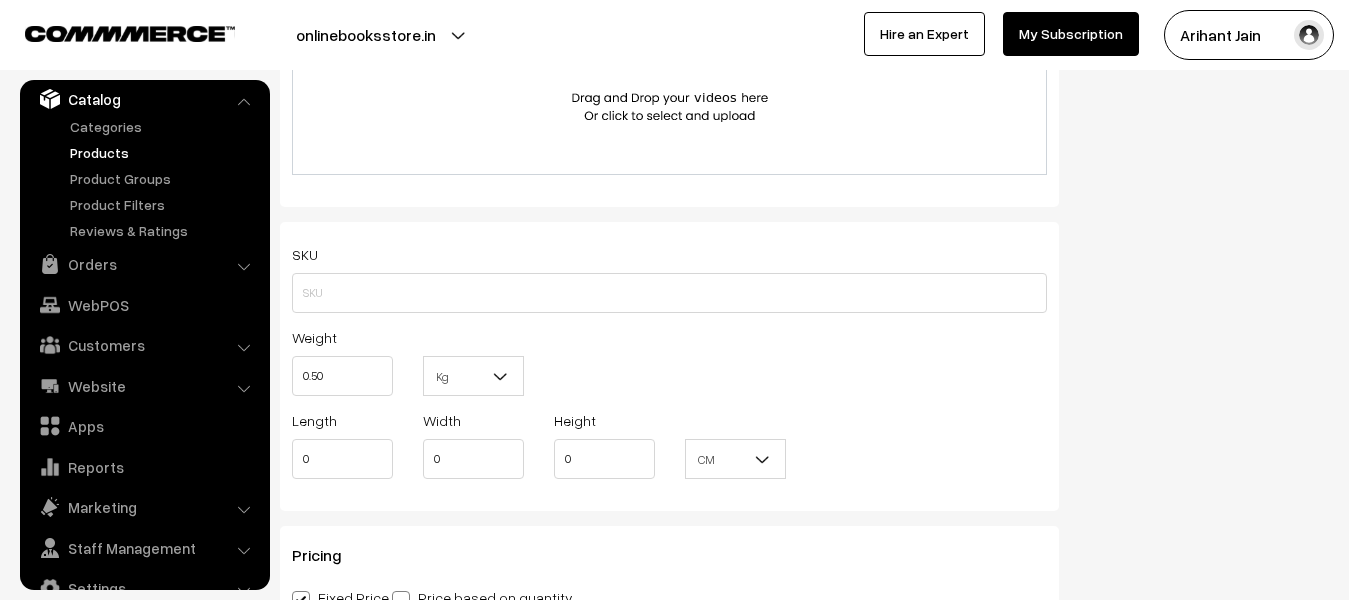 click at bounding box center [501, 376] 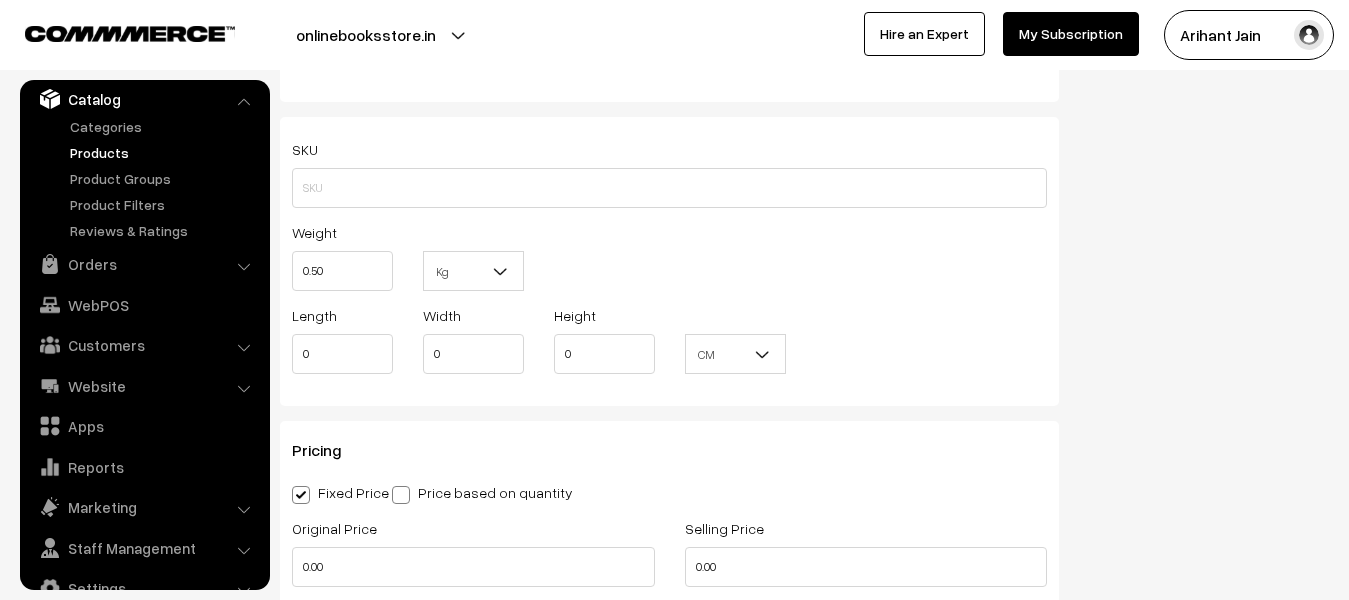 scroll, scrollTop: 1500, scrollLeft: 0, axis: vertical 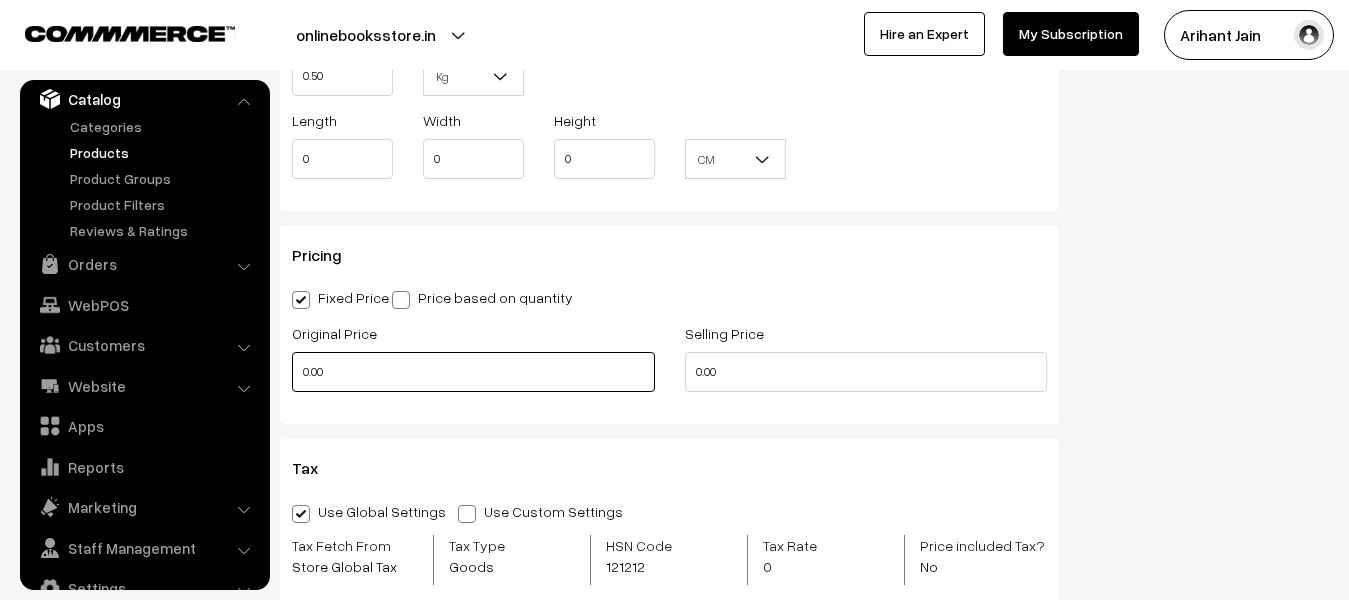 click on "0.00" at bounding box center (473, 372) 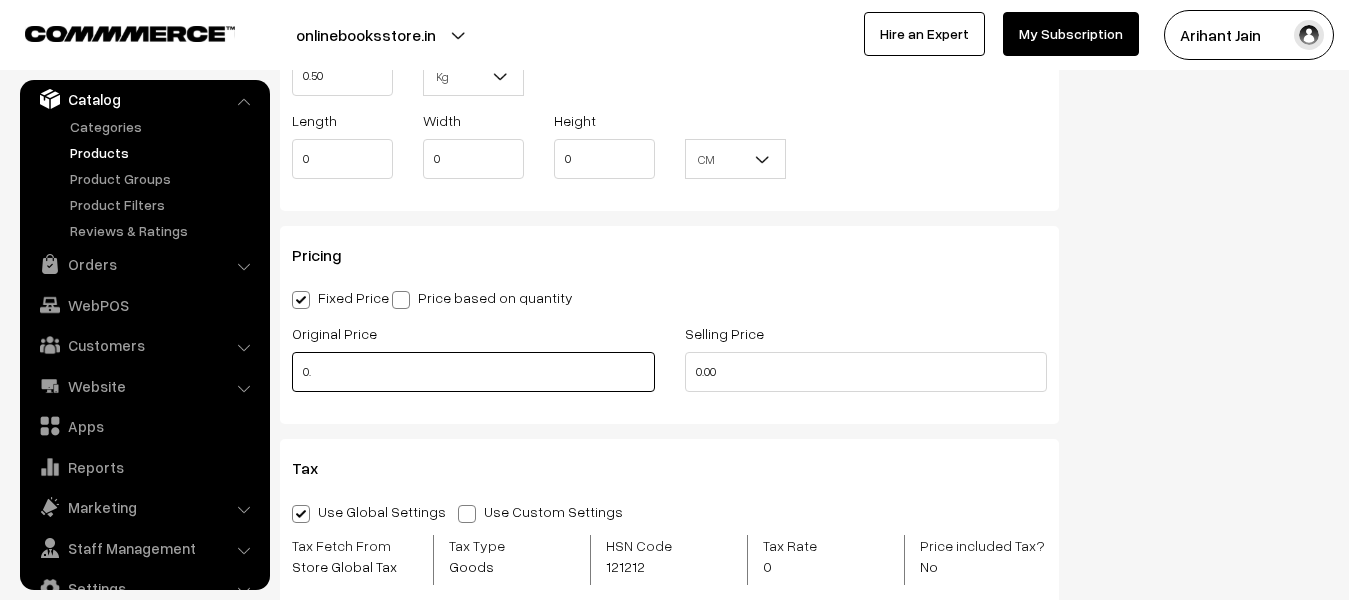 type on "0" 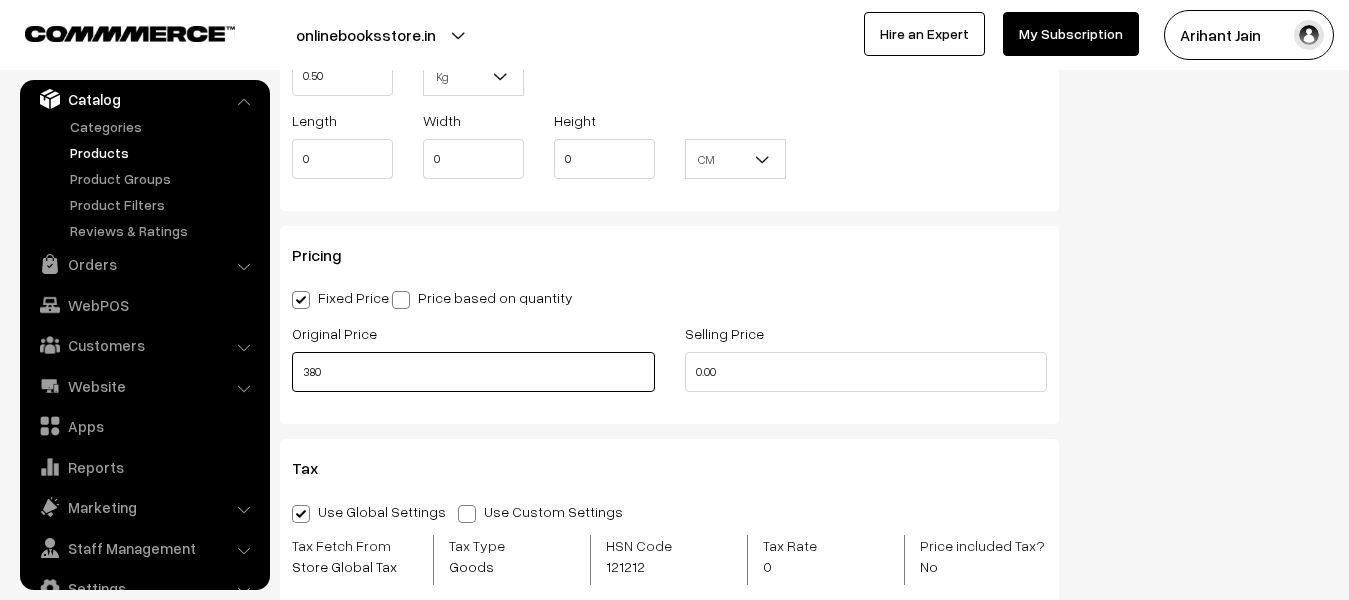 type on "380" 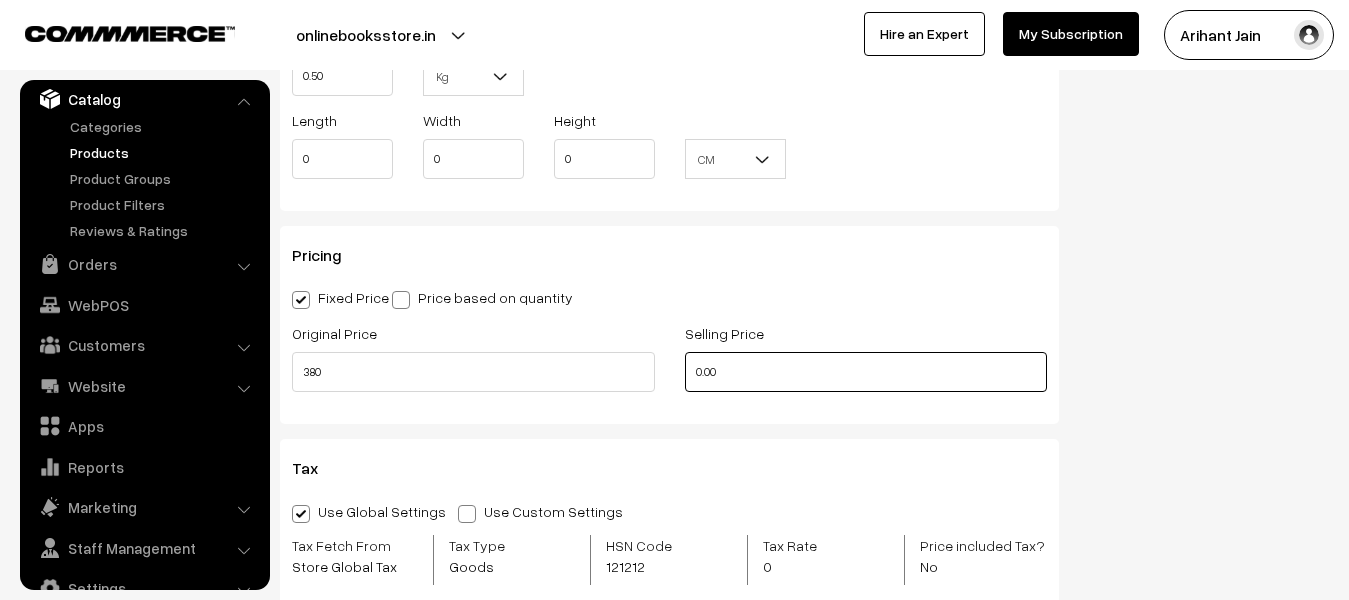click on "0.00" at bounding box center (866, 372) 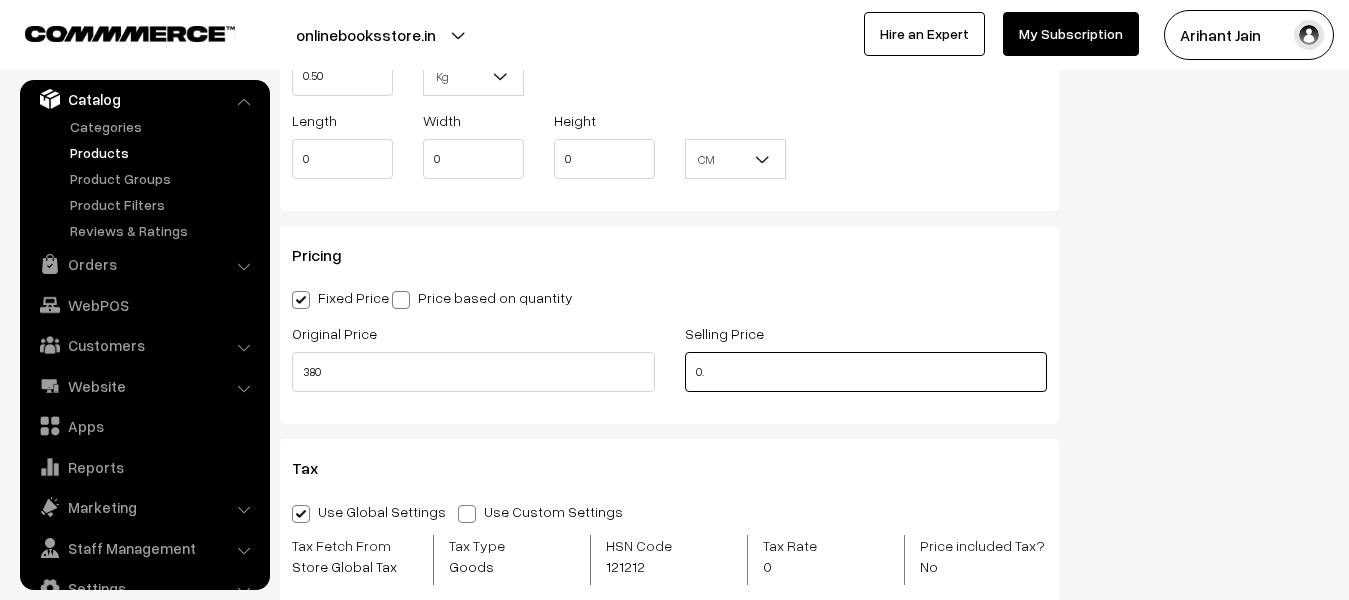 type on "0" 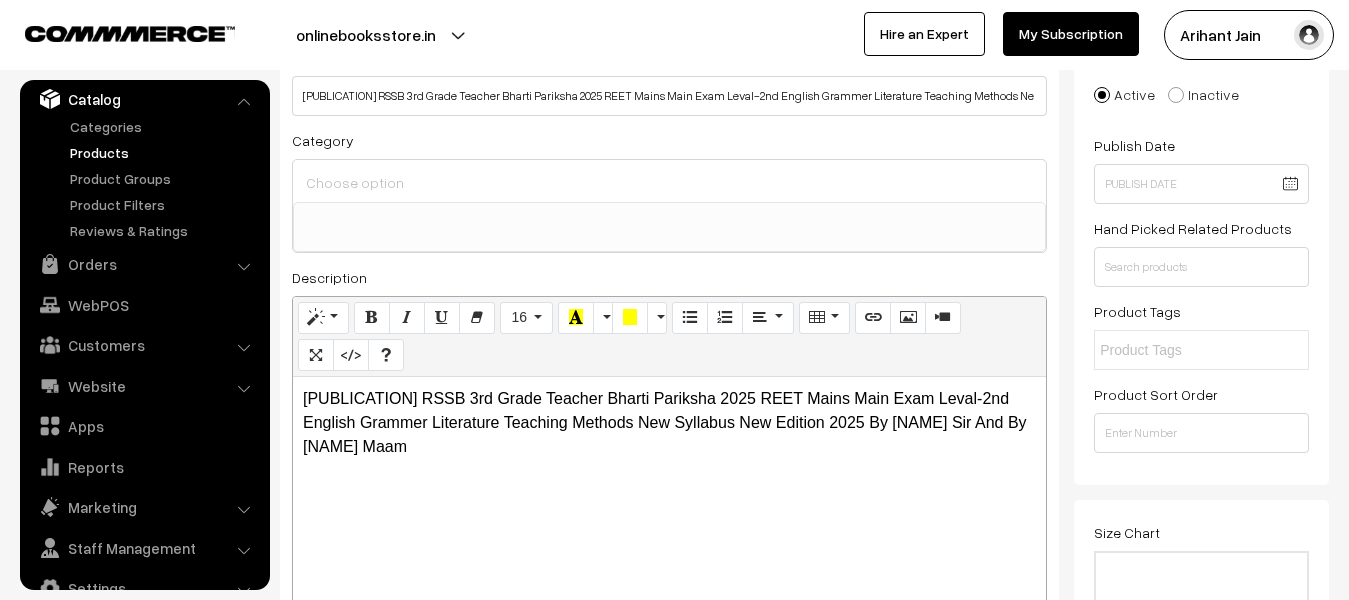 scroll, scrollTop: 0, scrollLeft: 0, axis: both 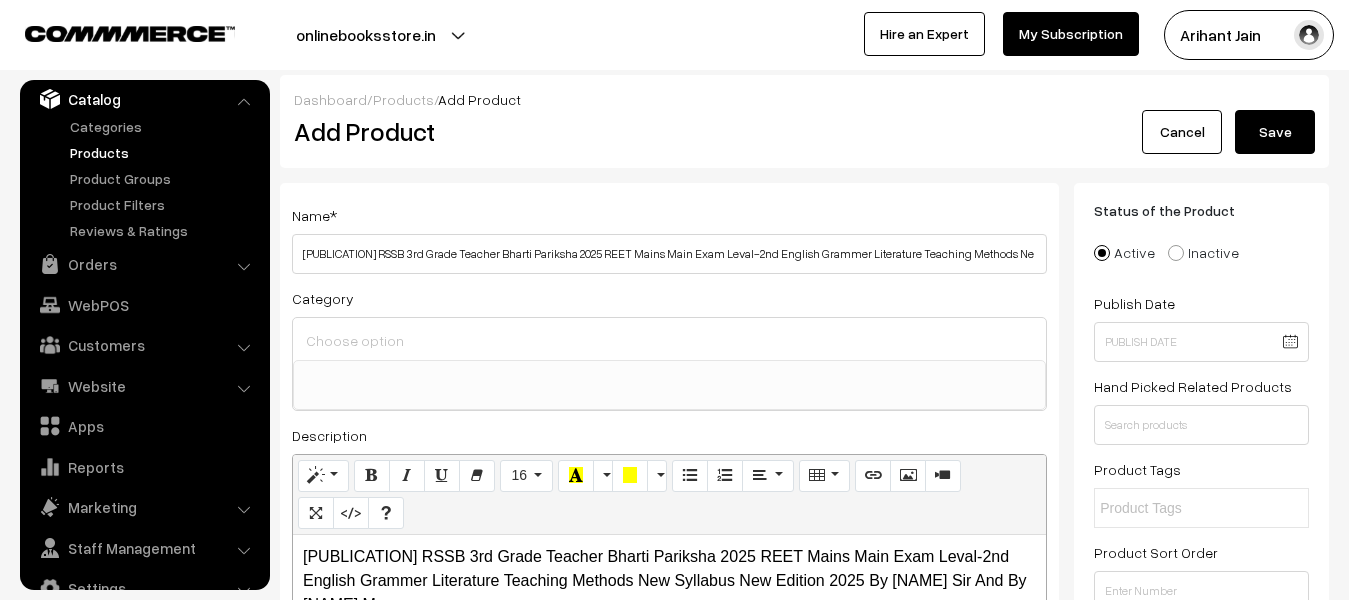 type on "200" 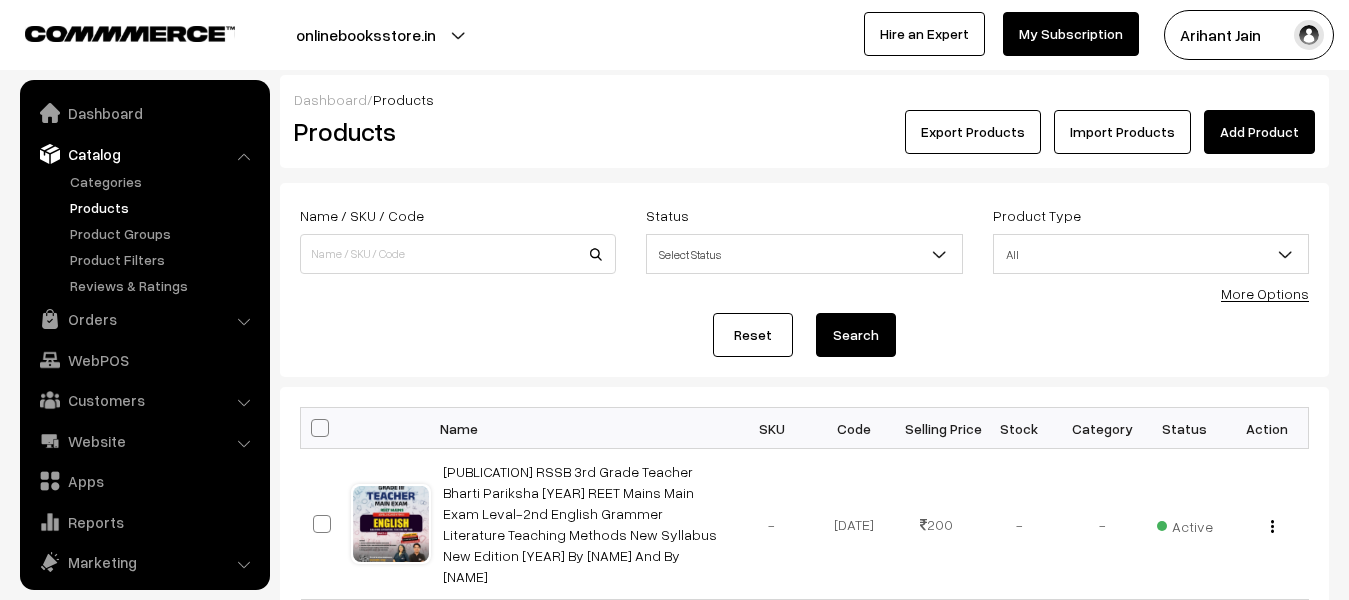 scroll, scrollTop: 0, scrollLeft: 0, axis: both 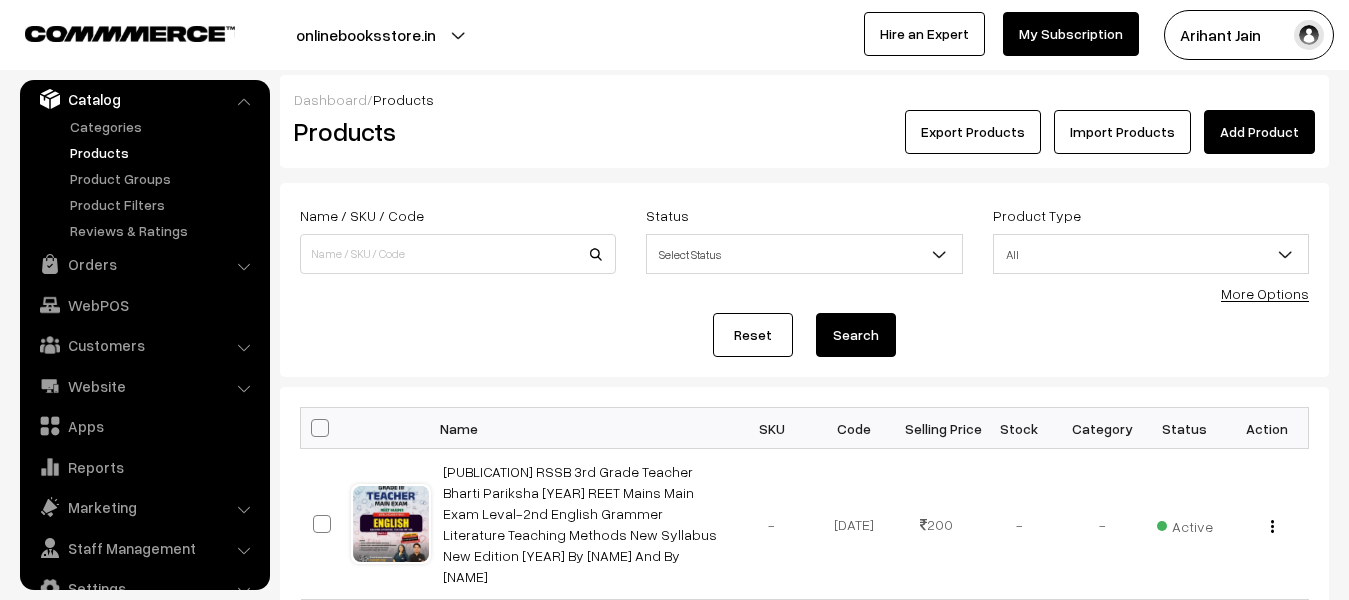 click on "Add Product" at bounding box center (1259, 132) 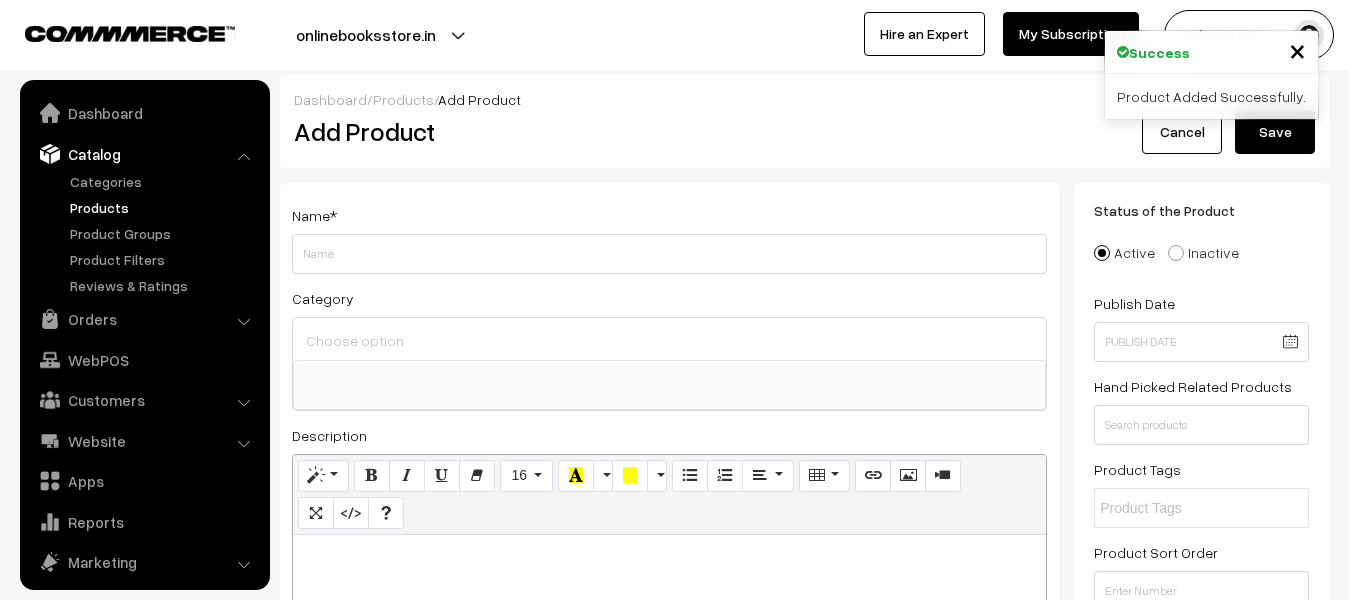 select 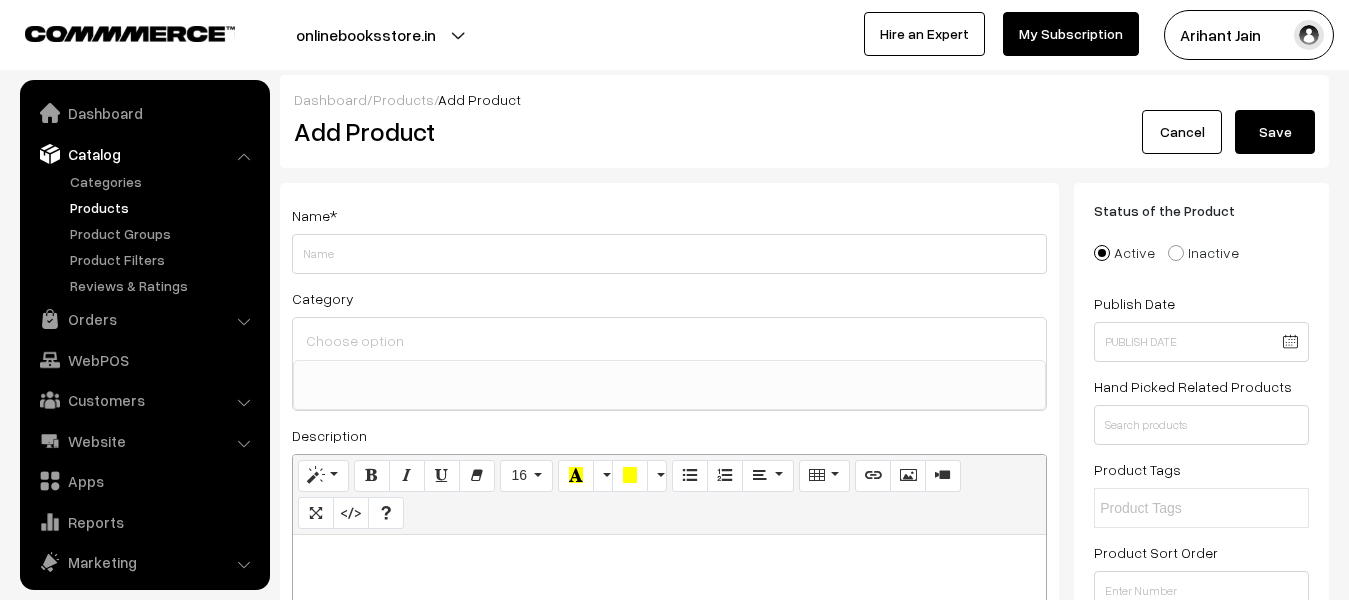 scroll, scrollTop: 0, scrollLeft: 0, axis: both 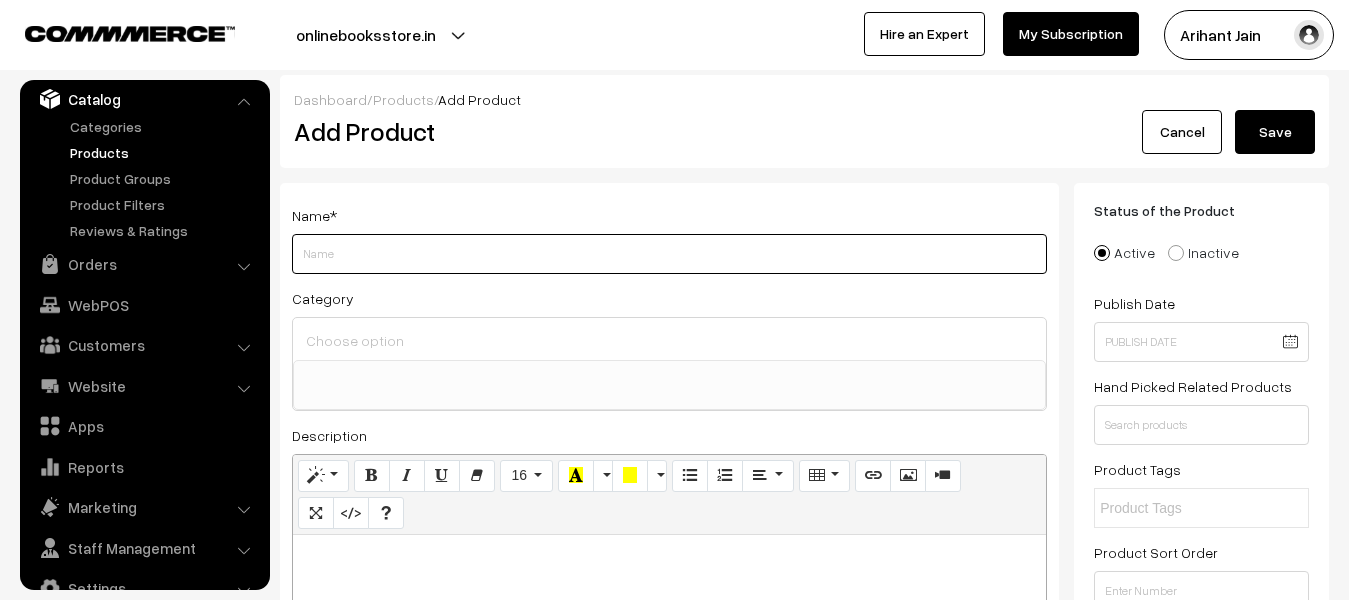 paste on "Akshansh Publication RPSC Rajasthan Police Upnirikshak (SI) Bharti Pariksha 2025 Sampuran PYQ Sangrah Paper-1st Hindi Language,Paper-2nd GK And GS New Syllabus New Edition 2025 By Marwari Sir And By Niraj Sir" 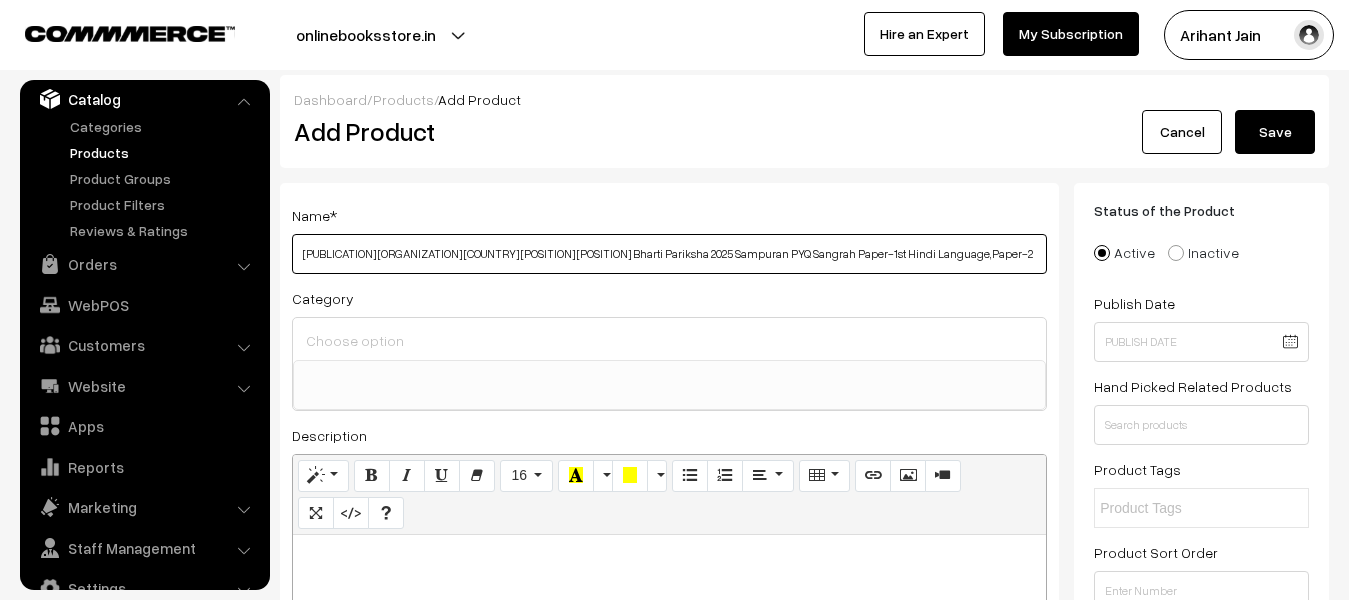 scroll, scrollTop: 0, scrollLeft: 343, axis: horizontal 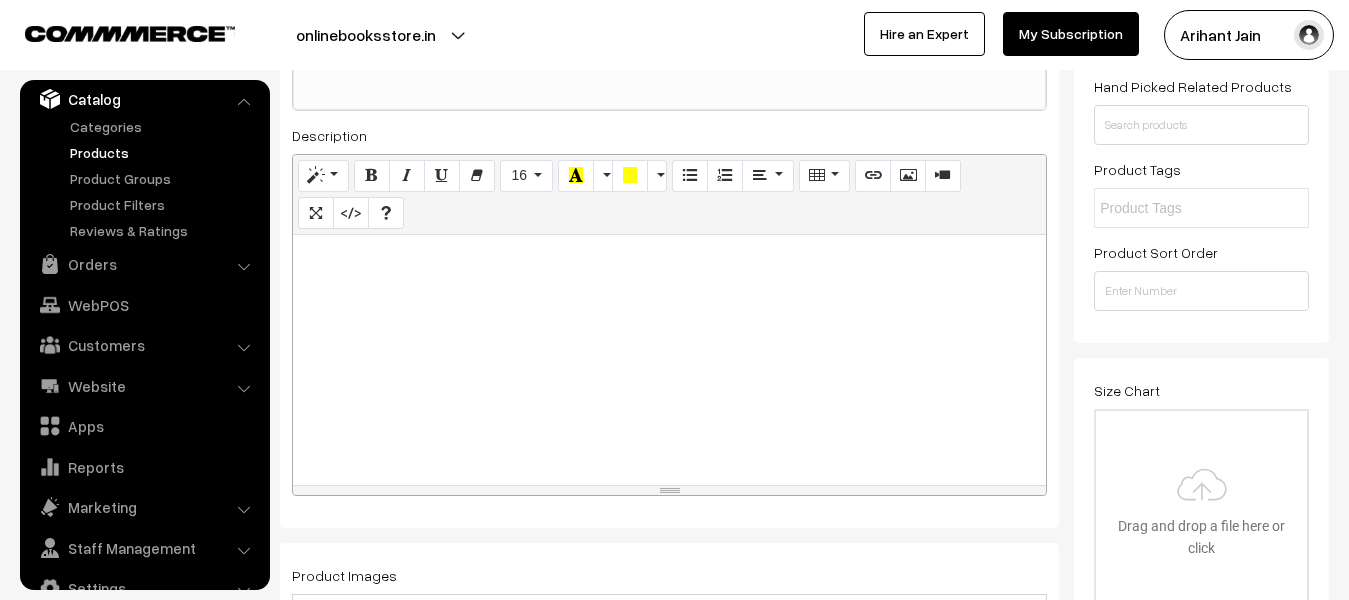 type on "Akshansh Publication RPSC Rajasthan Police Upnirikshak (SI) Bharti Pariksha 2025 Sampuran PYQ Sangrah Paper-1st Hindi Language,Paper-2nd GK And GS New Syllabus New Edition 2025 By Marwari Sir And By Niraj Sir" 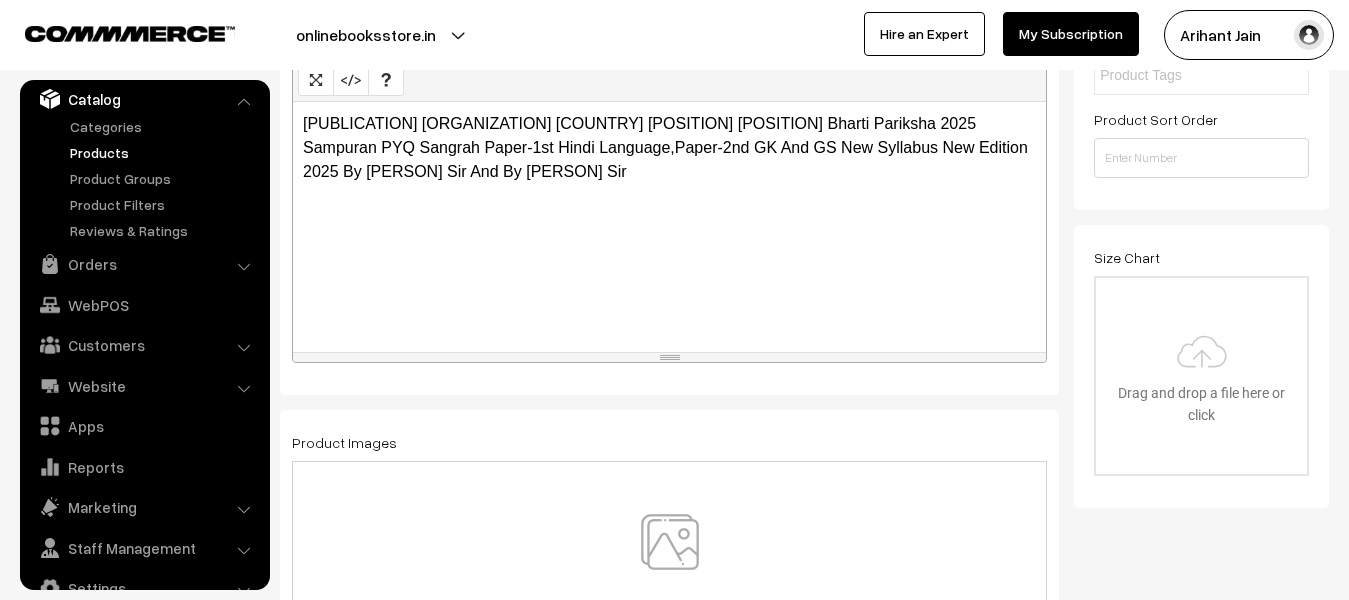 scroll, scrollTop: 600, scrollLeft: 0, axis: vertical 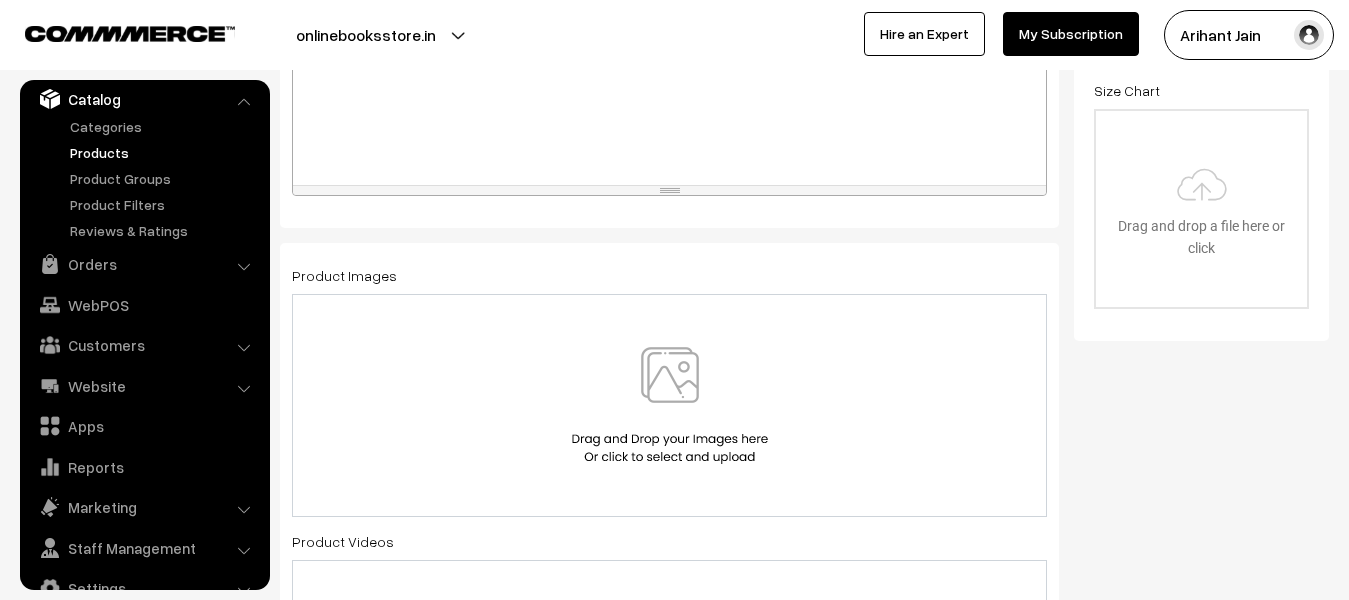 click at bounding box center [670, 405] 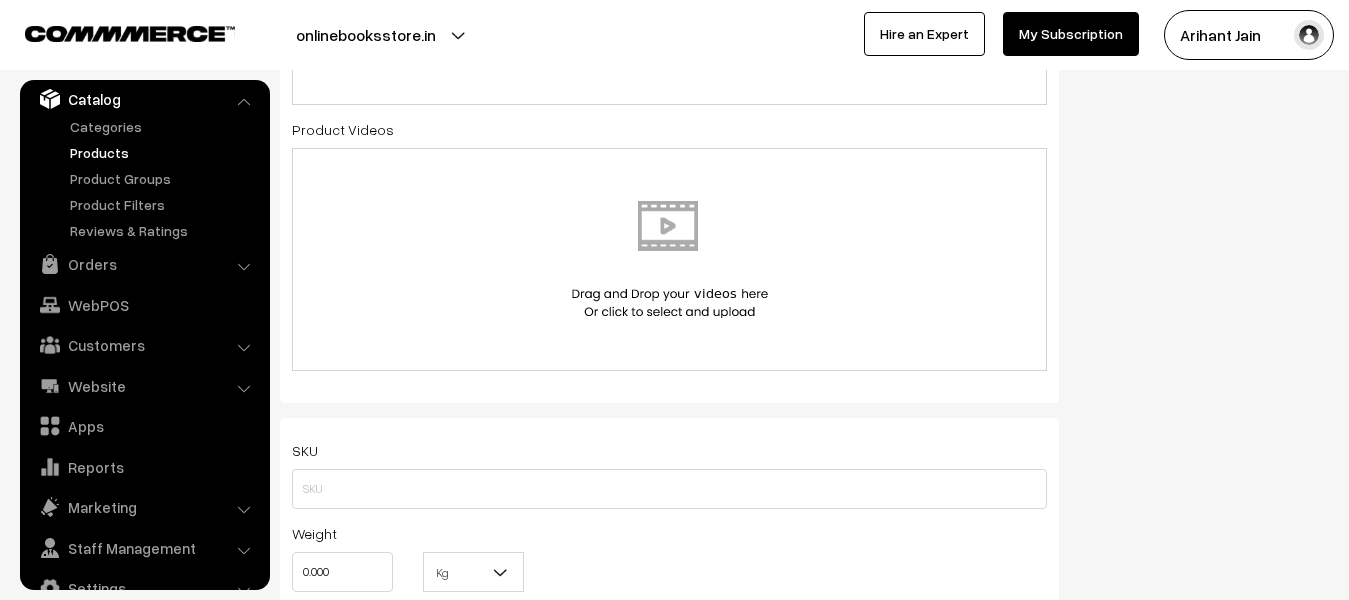 scroll, scrollTop: 1100, scrollLeft: 0, axis: vertical 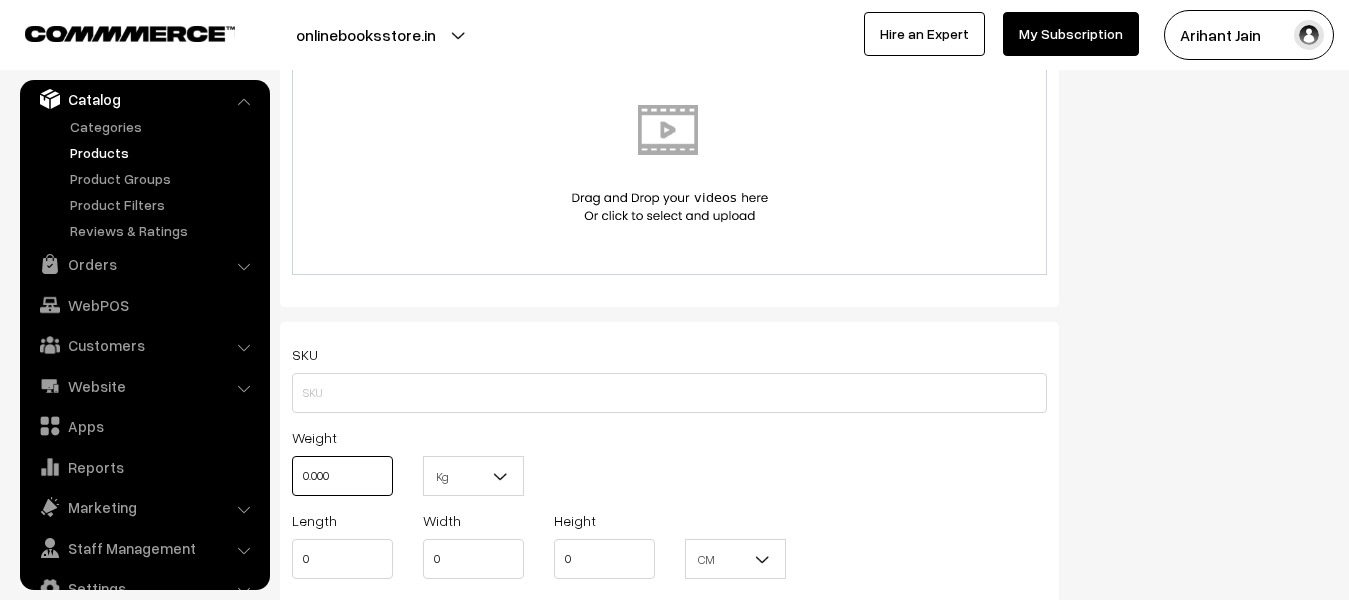click on "0.000" at bounding box center [342, 476] 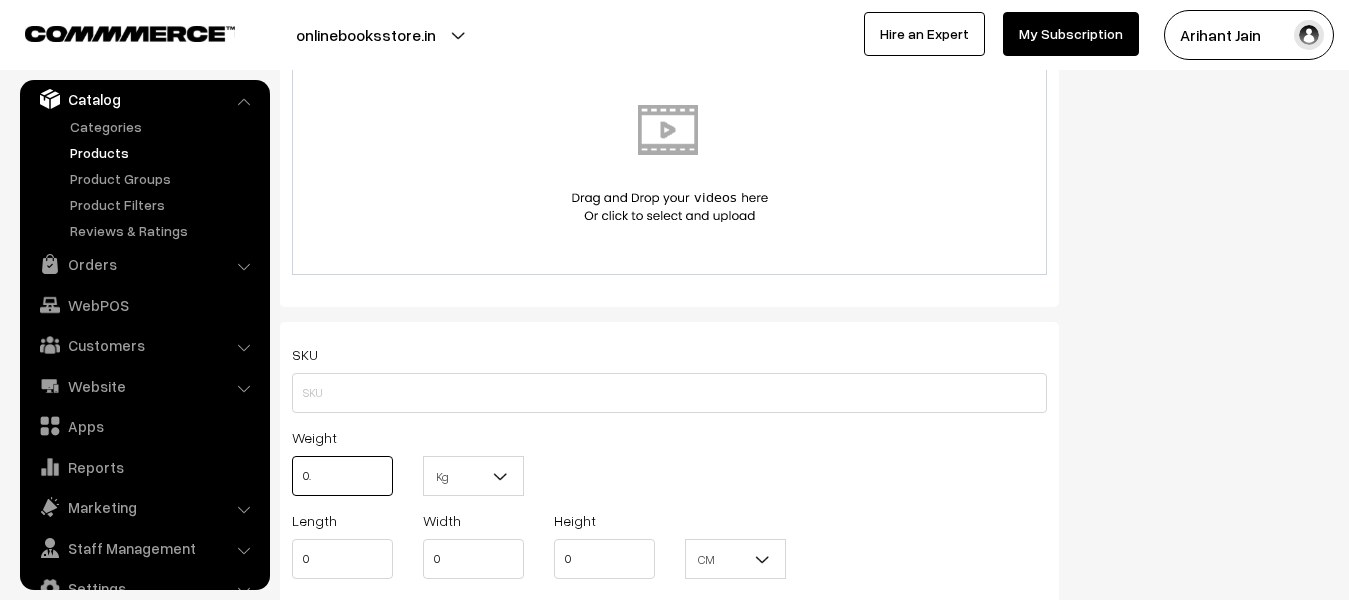 type on "0" 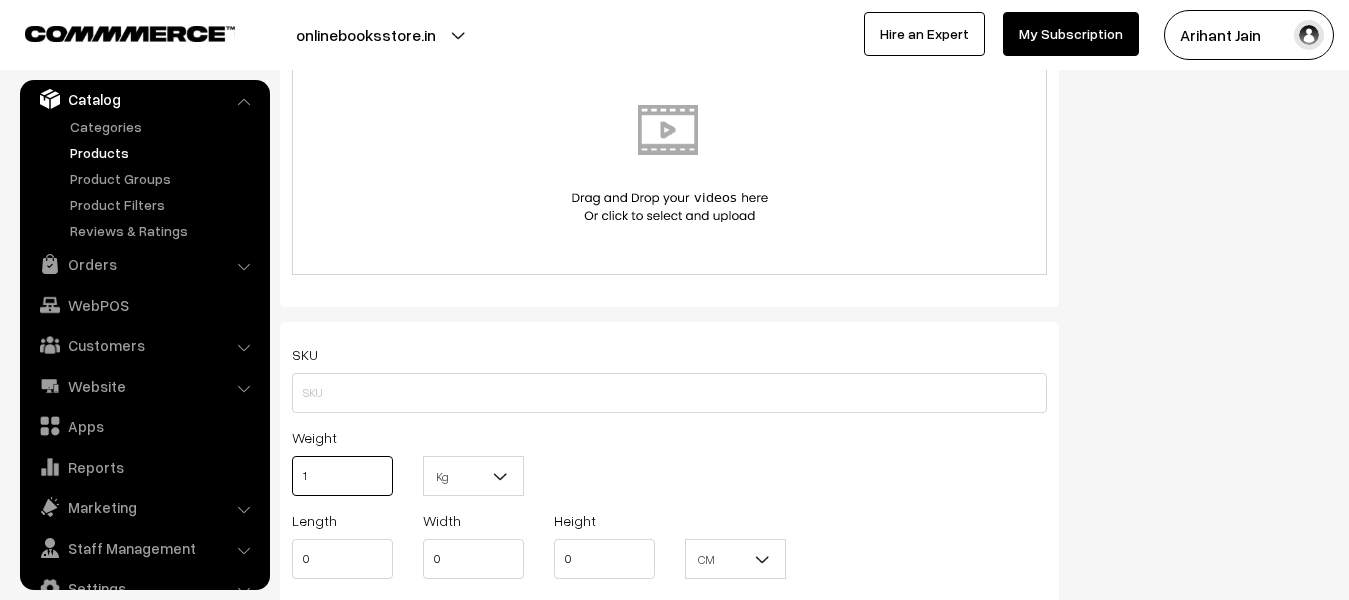 type on "1" 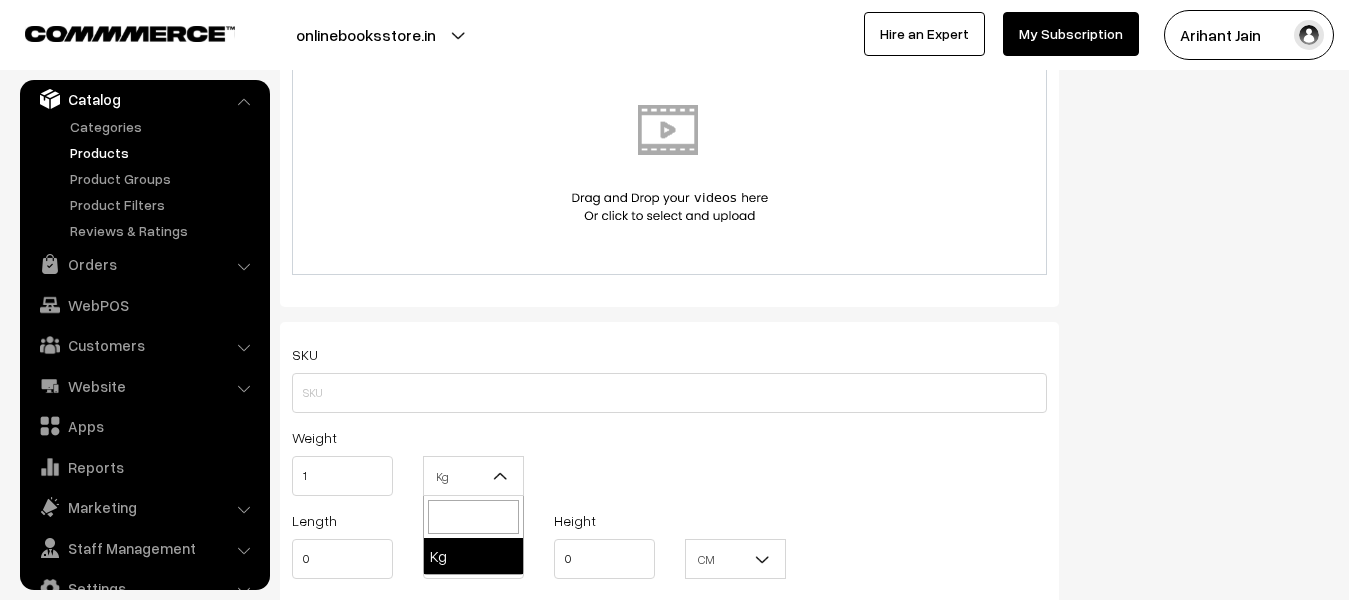 click at bounding box center [501, 476] 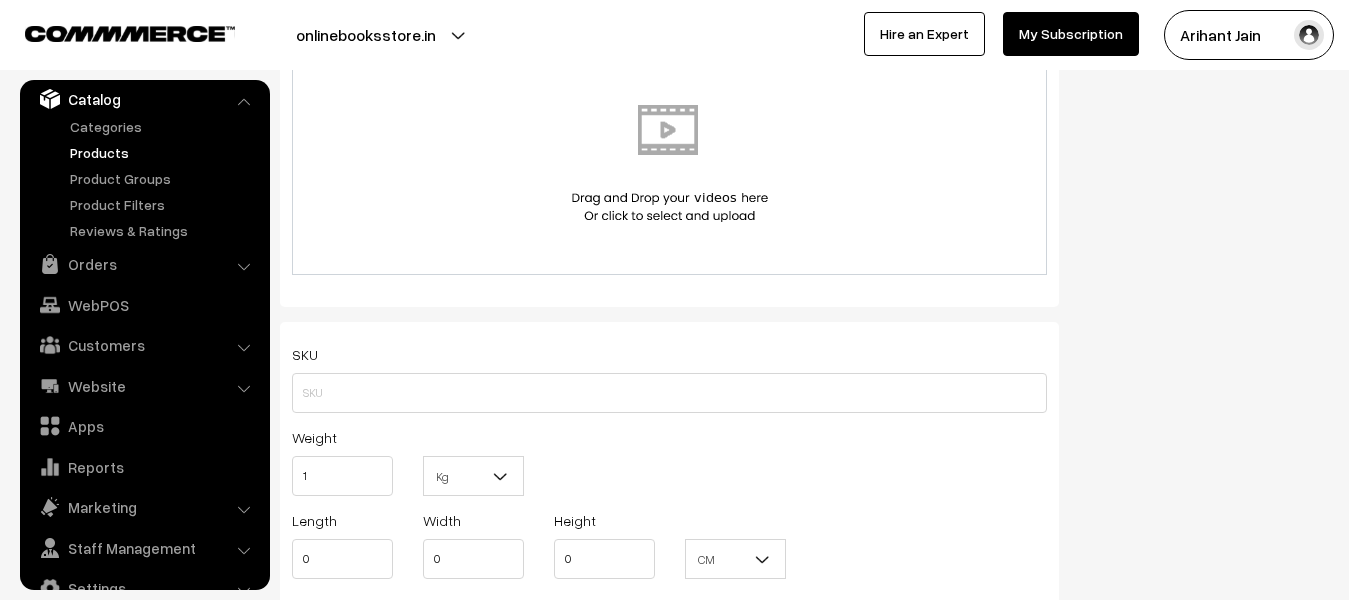 scroll, scrollTop: 1300, scrollLeft: 0, axis: vertical 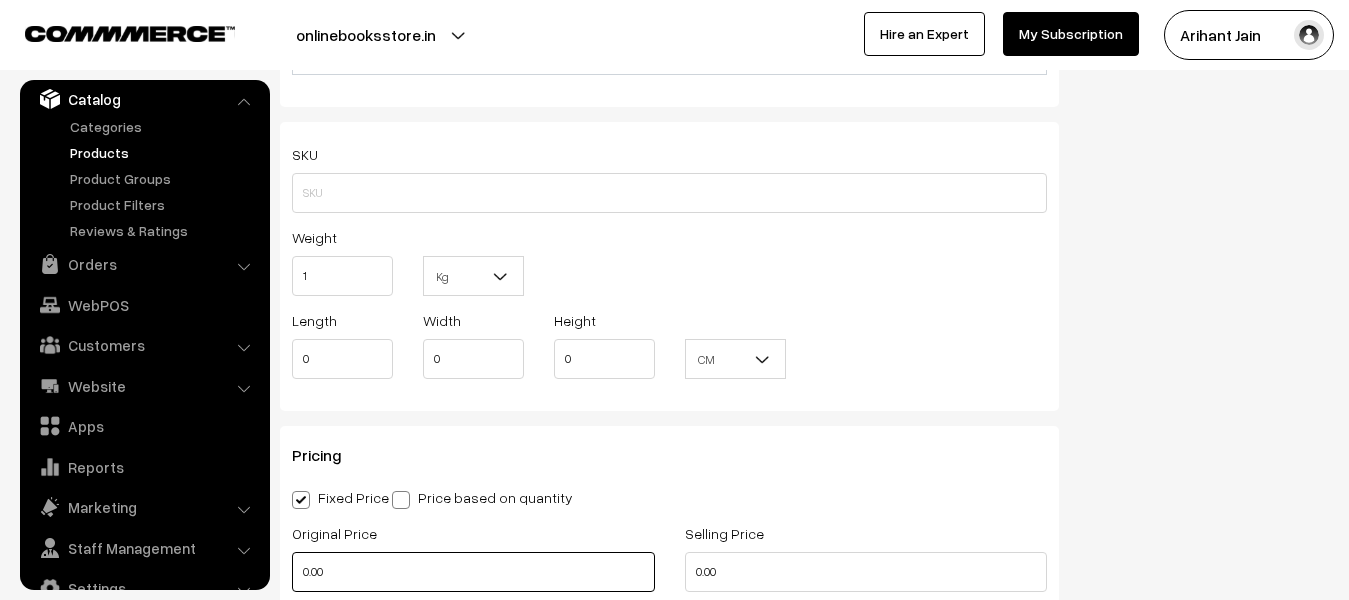 click on "0.00" at bounding box center [473, 572] 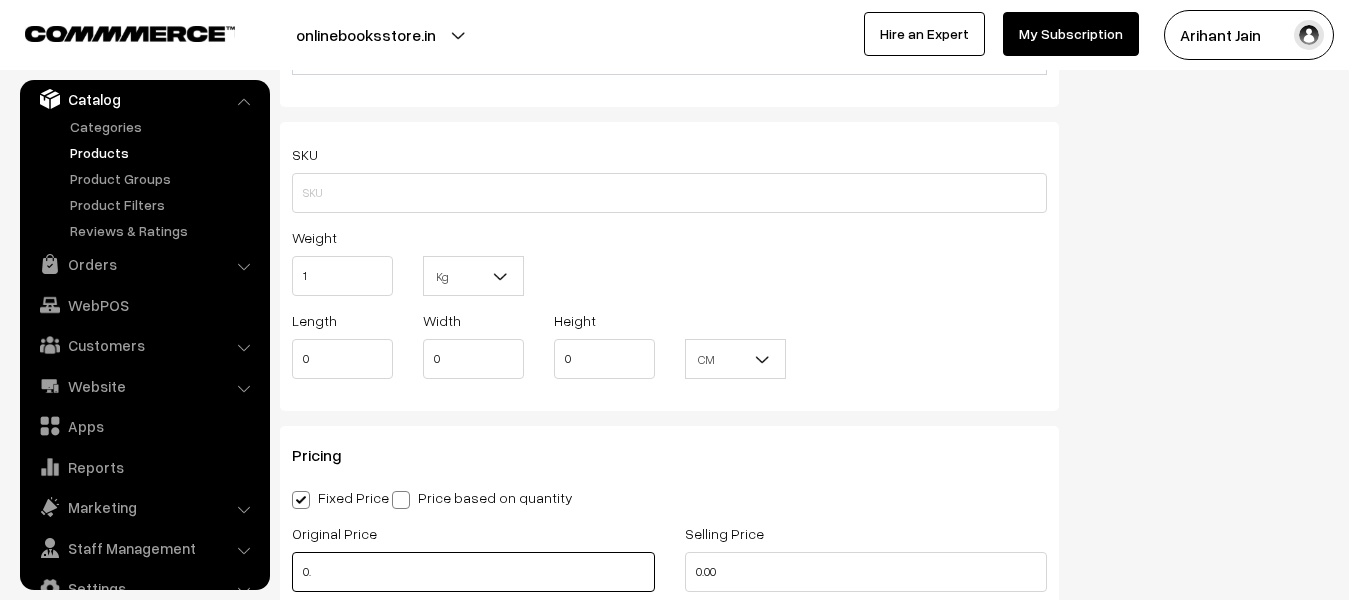 type on "0" 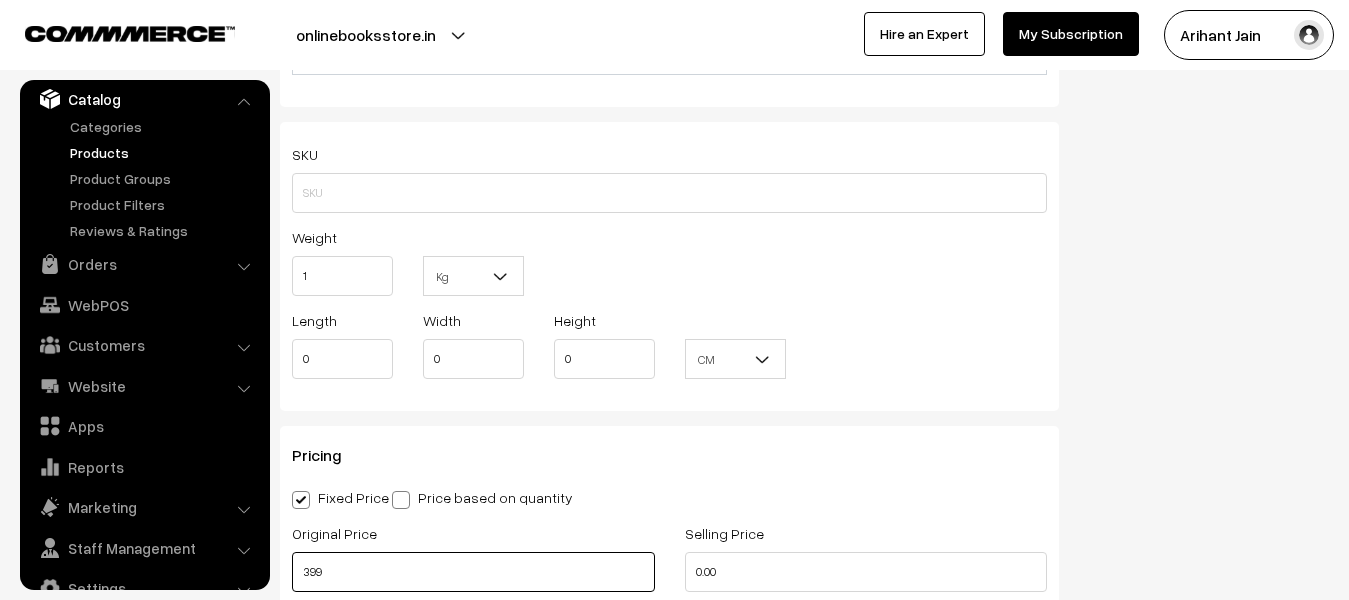 type on "399" 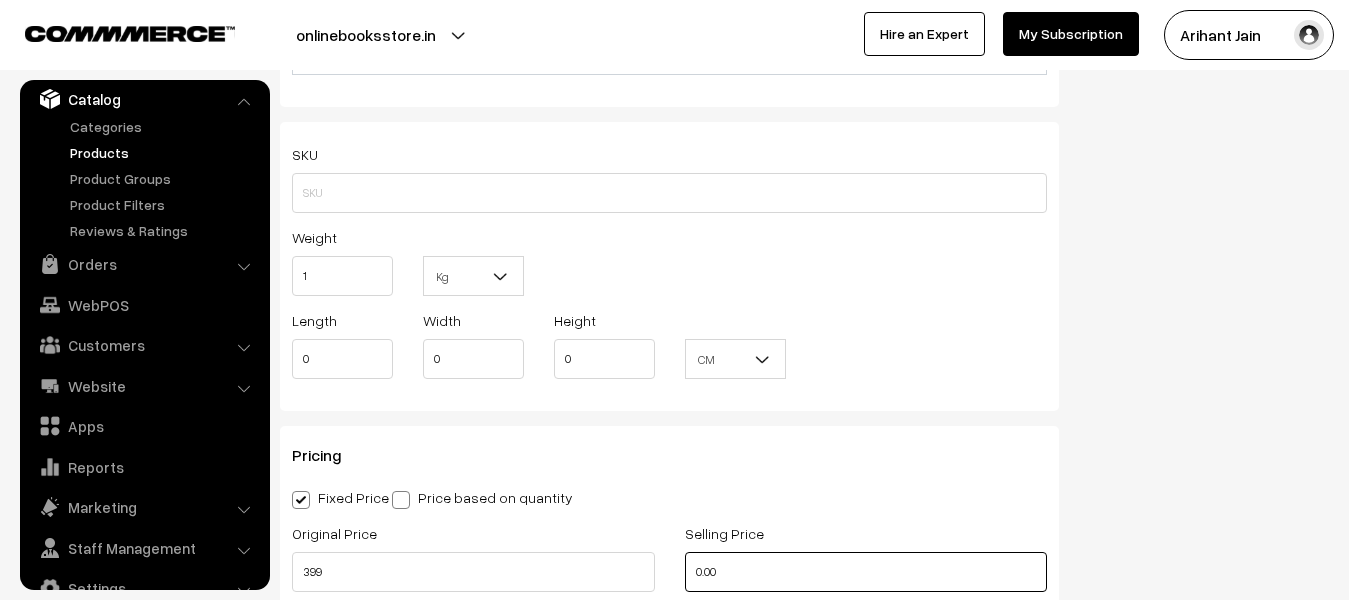 click on "0.00" at bounding box center [866, 572] 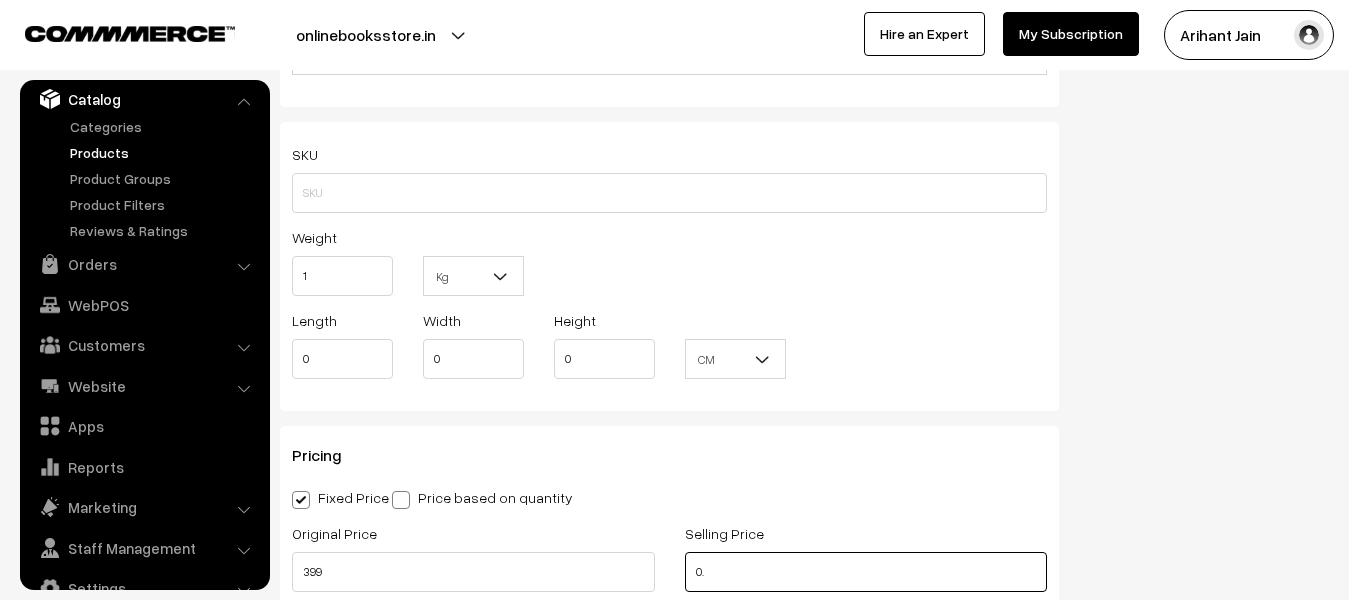 type on "0" 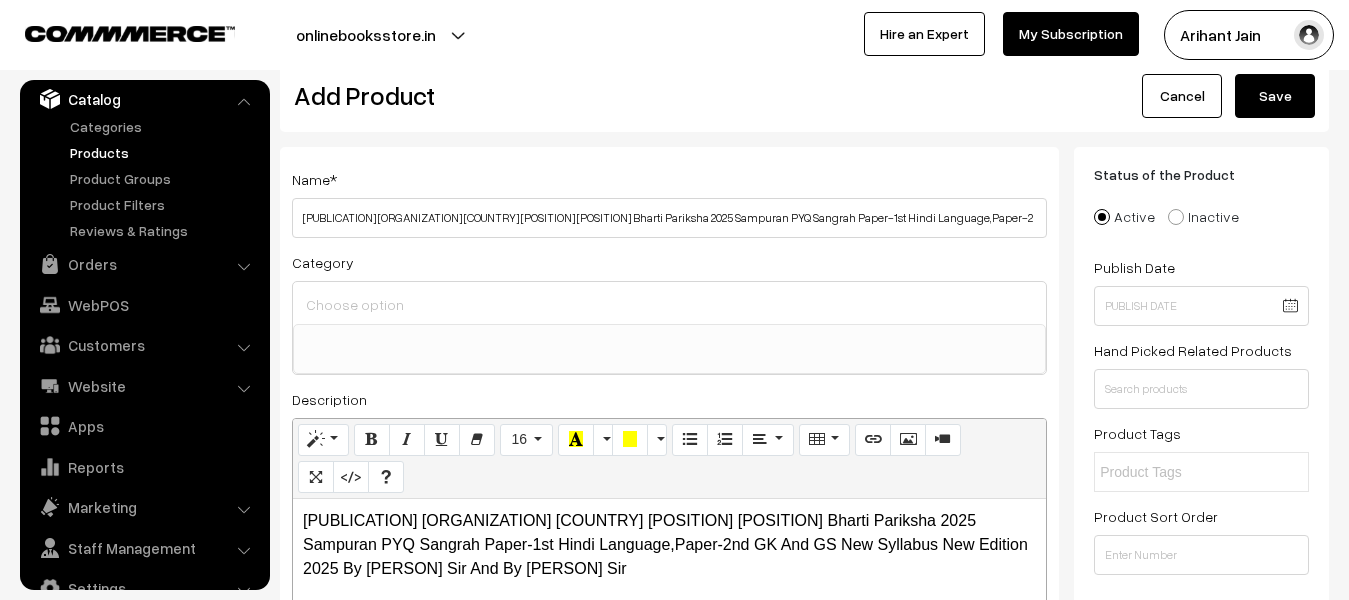 scroll, scrollTop: 0, scrollLeft: 0, axis: both 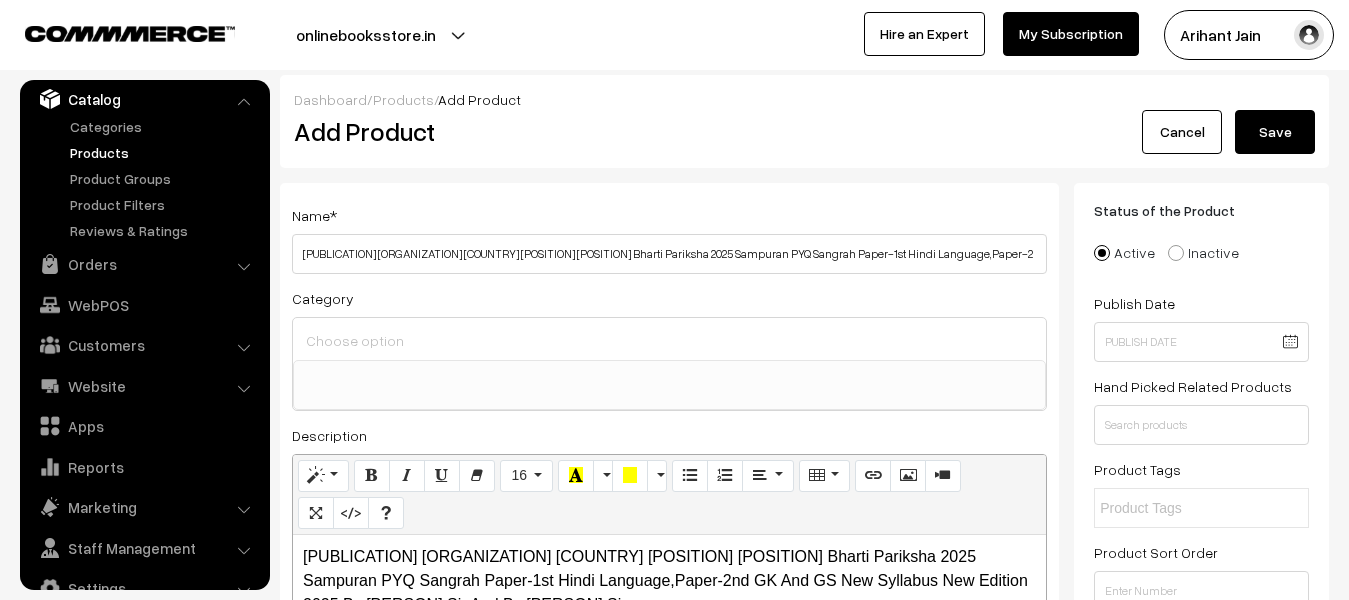 type on "299" 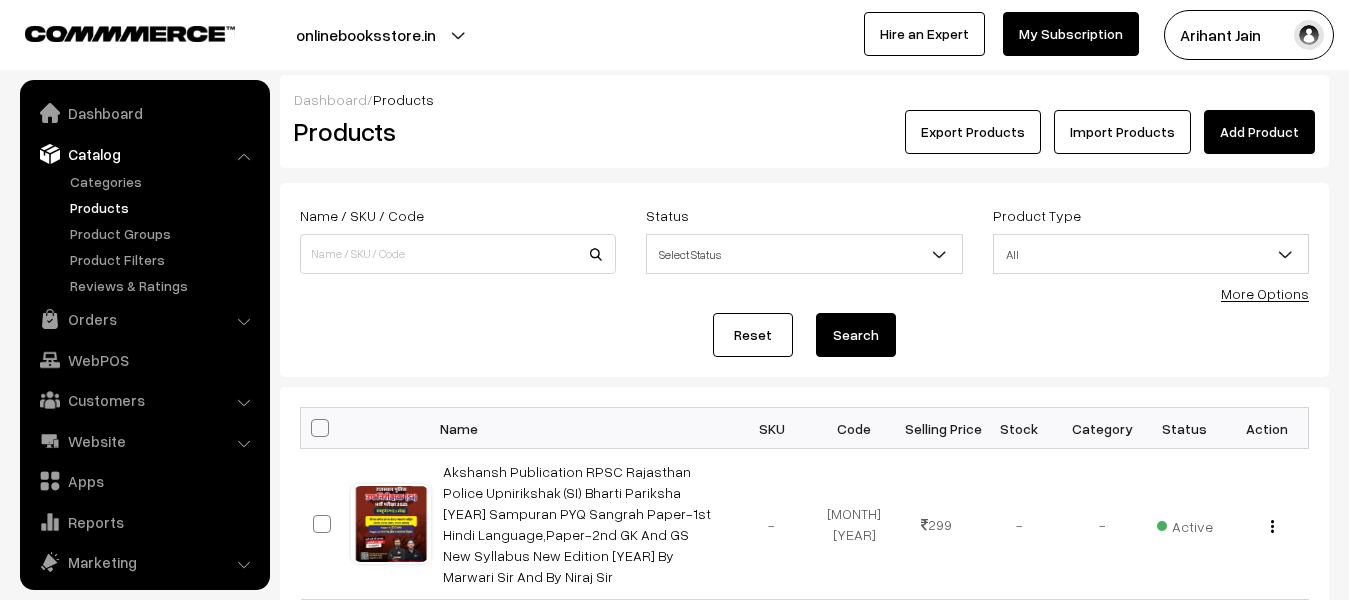 scroll, scrollTop: 0, scrollLeft: 0, axis: both 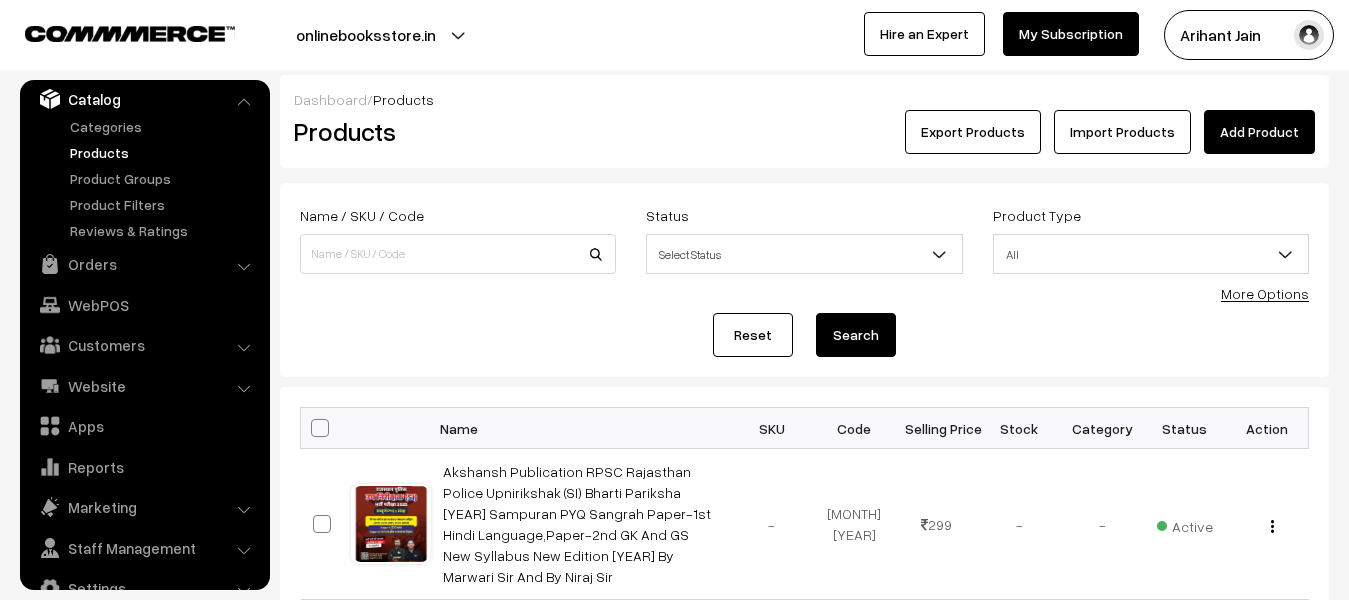 click on "Add Product" at bounding box center [1259, 132] 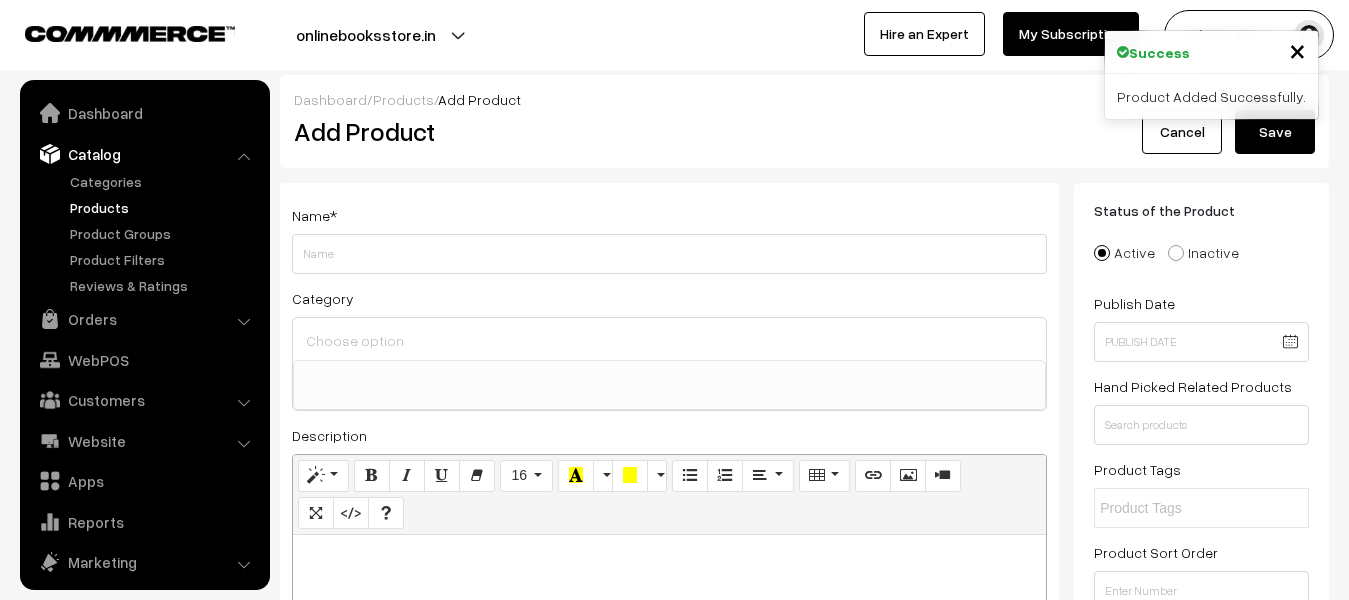 select 